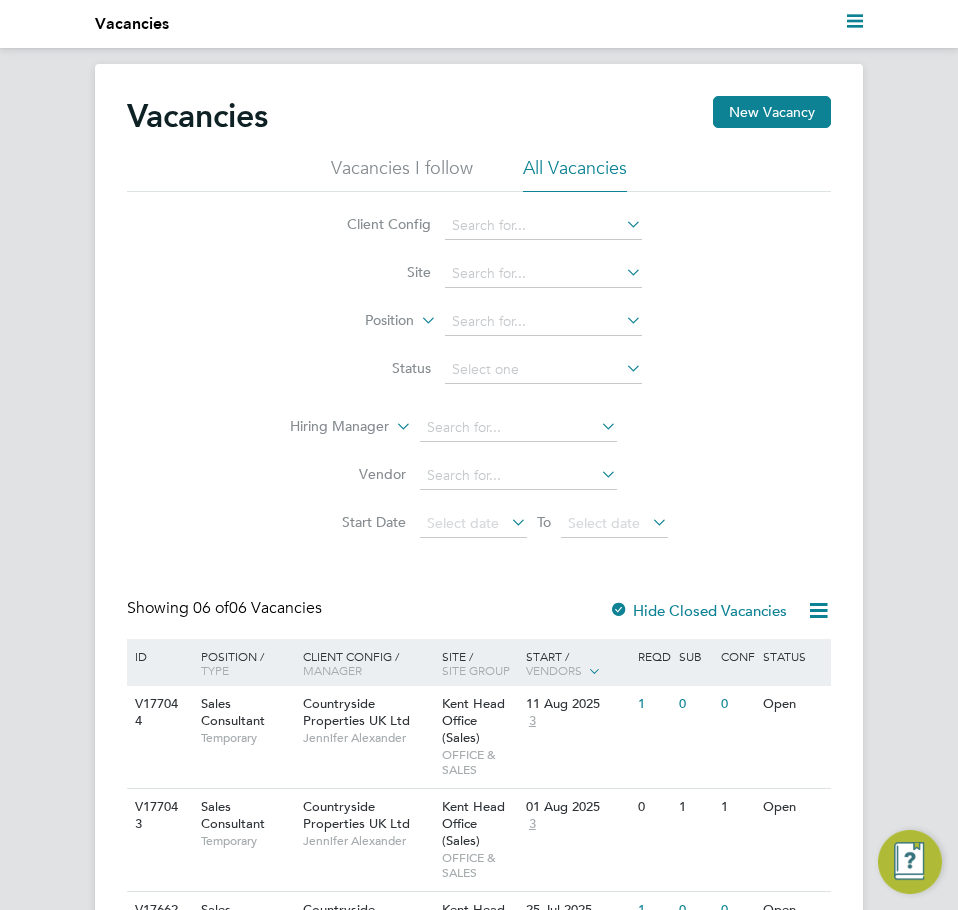 scroll, scrollTop: 0, scrollLeft: 0, axis: both 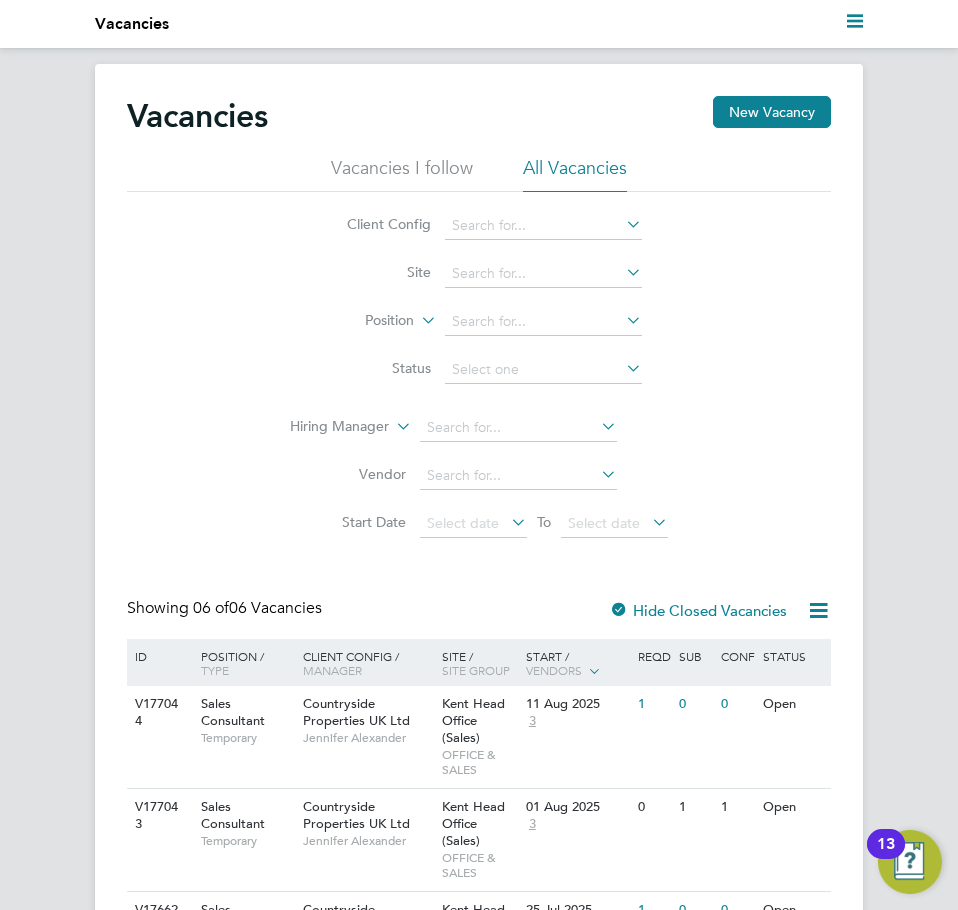 click at bounding box center [855, 24] 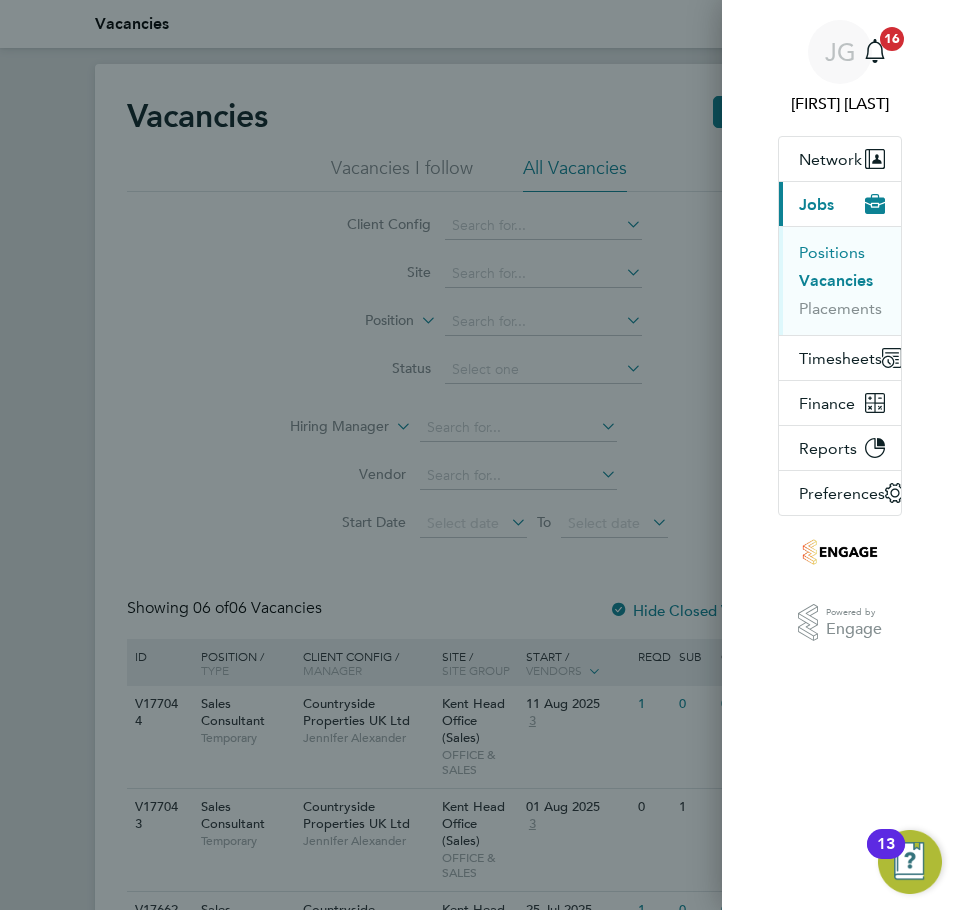 click on "Positions" at bounding box center (832, 253) 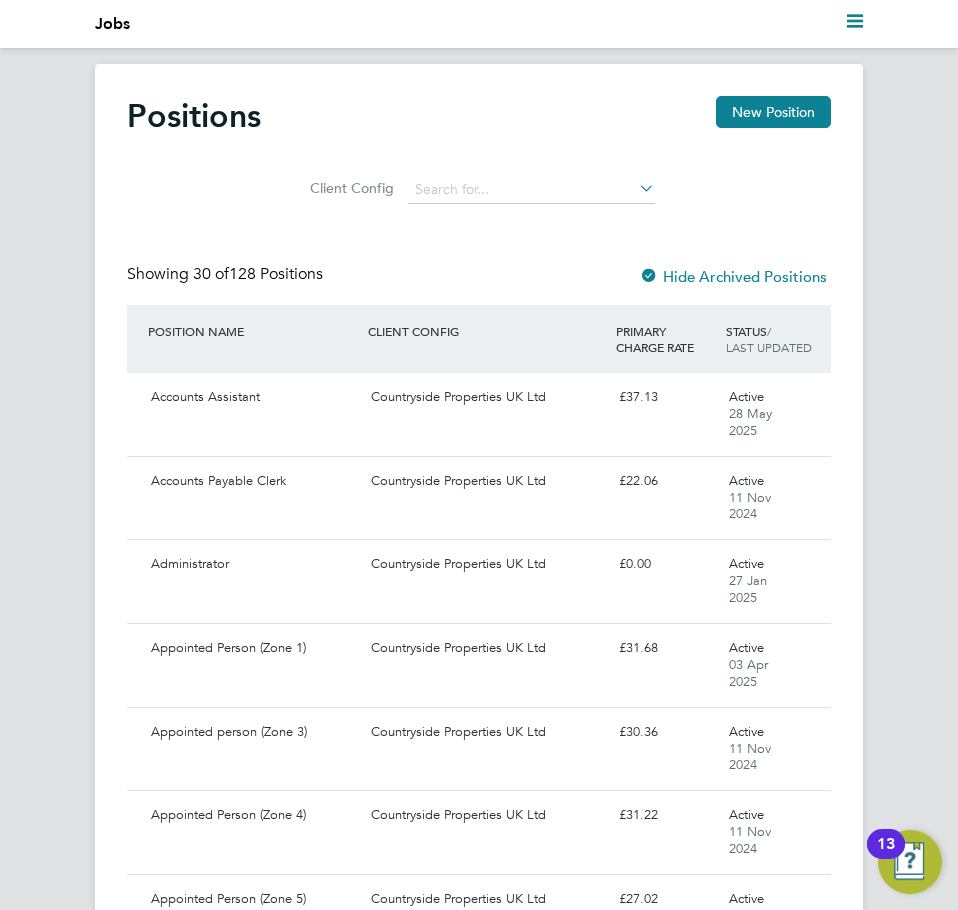 click 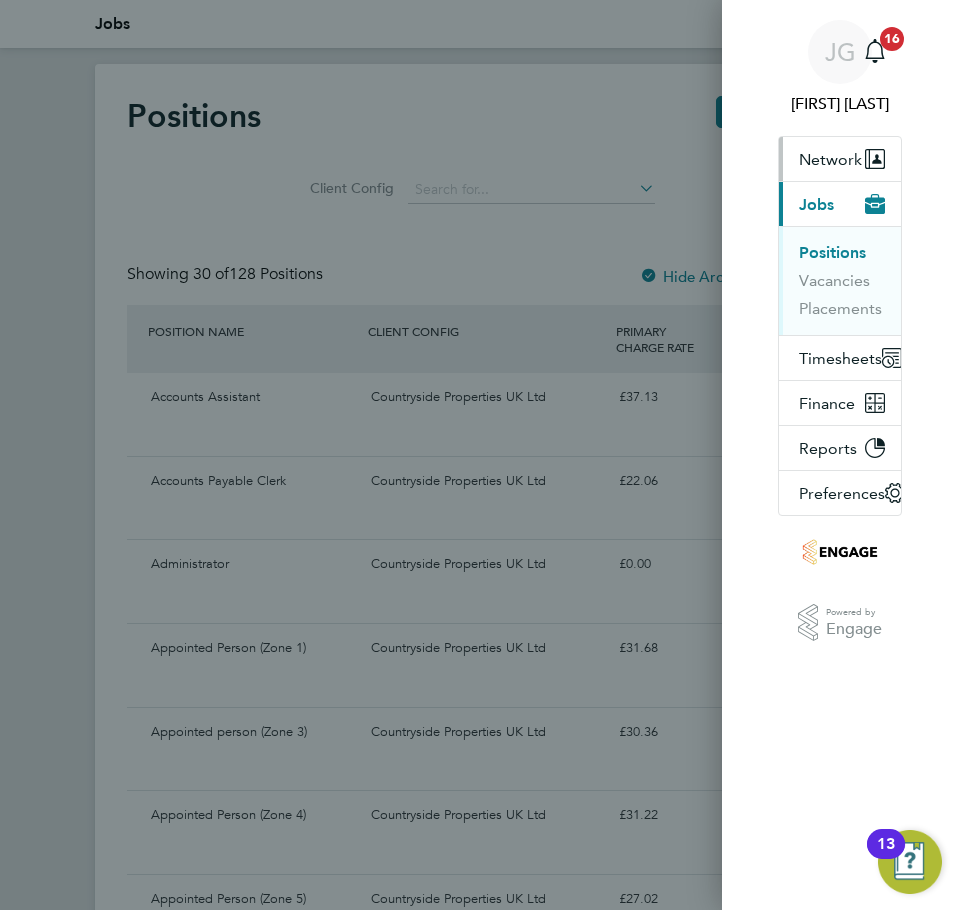 click on "Network" at bounding box center (830, 159) 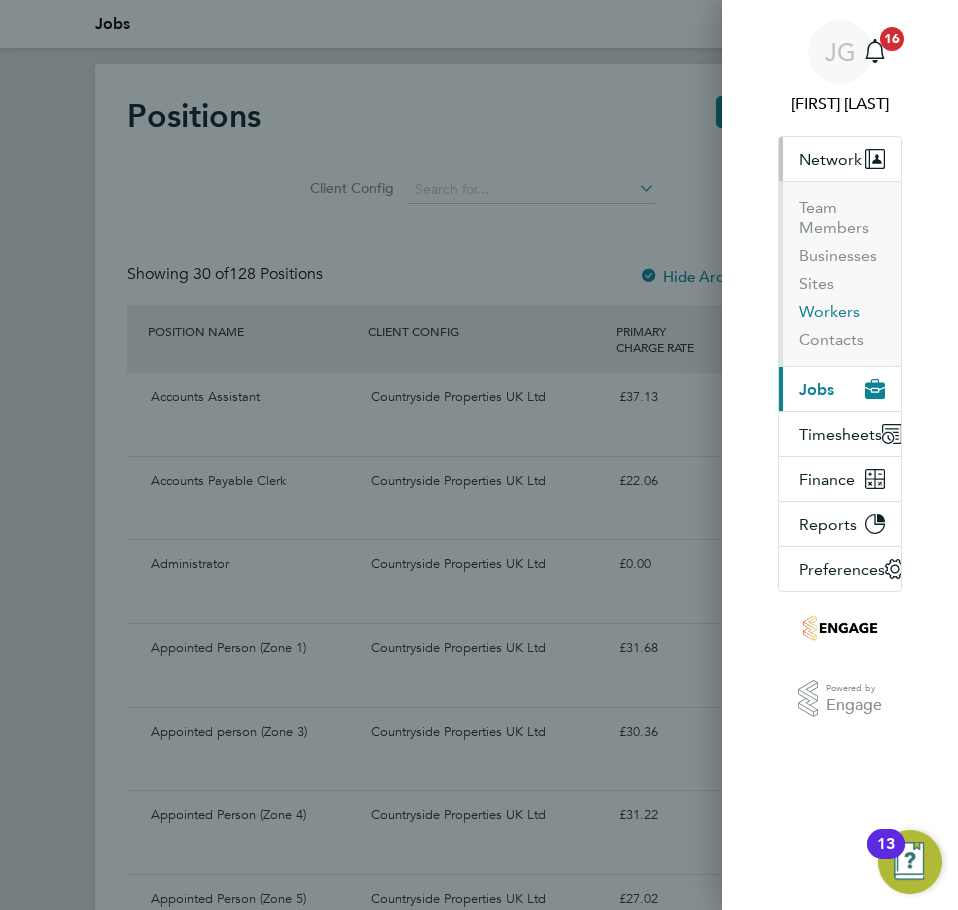 click on "Workers" at bounding box center (829, 312) 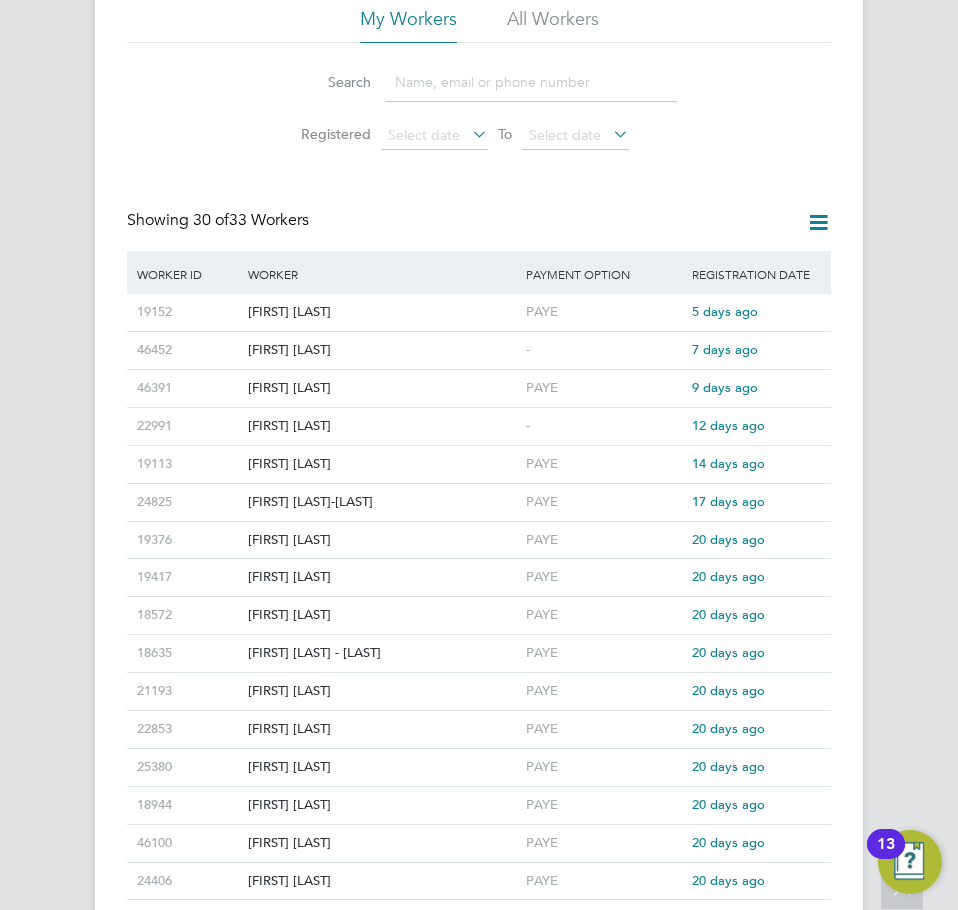 scroll, scrollTop: 0, scrollLeft: 0, axis: both 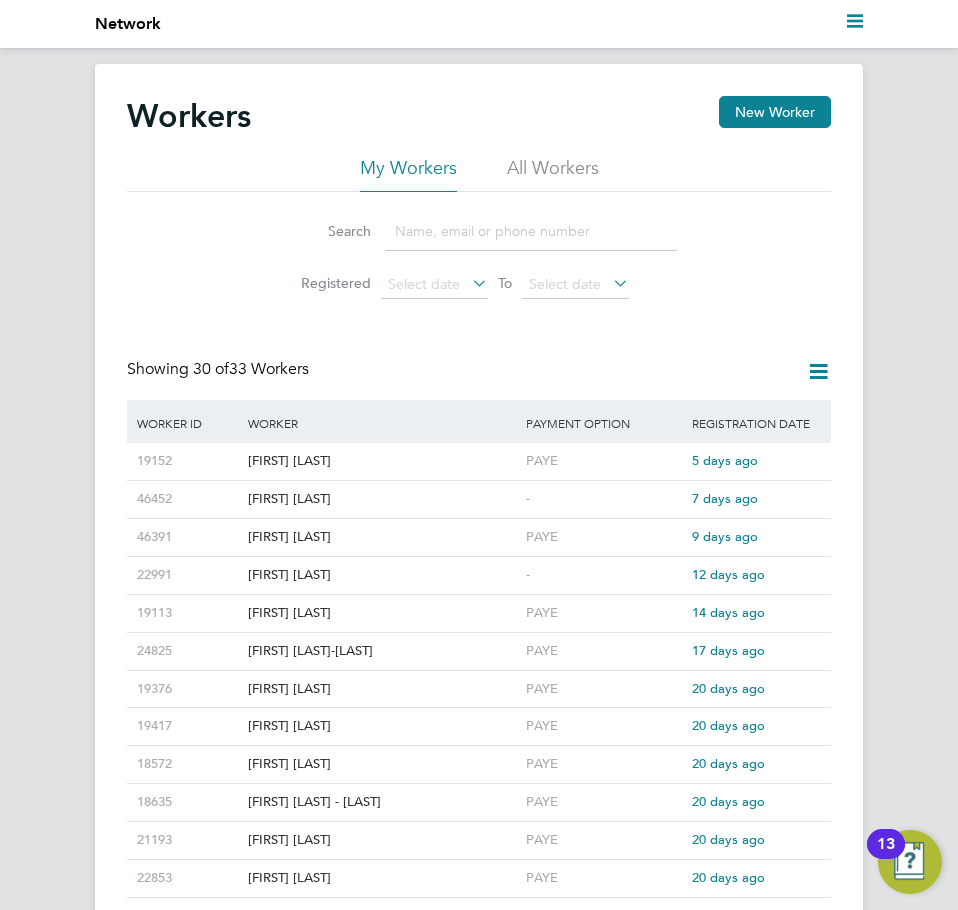 click on "Current page:   Network" at bounding box center (128, 24) 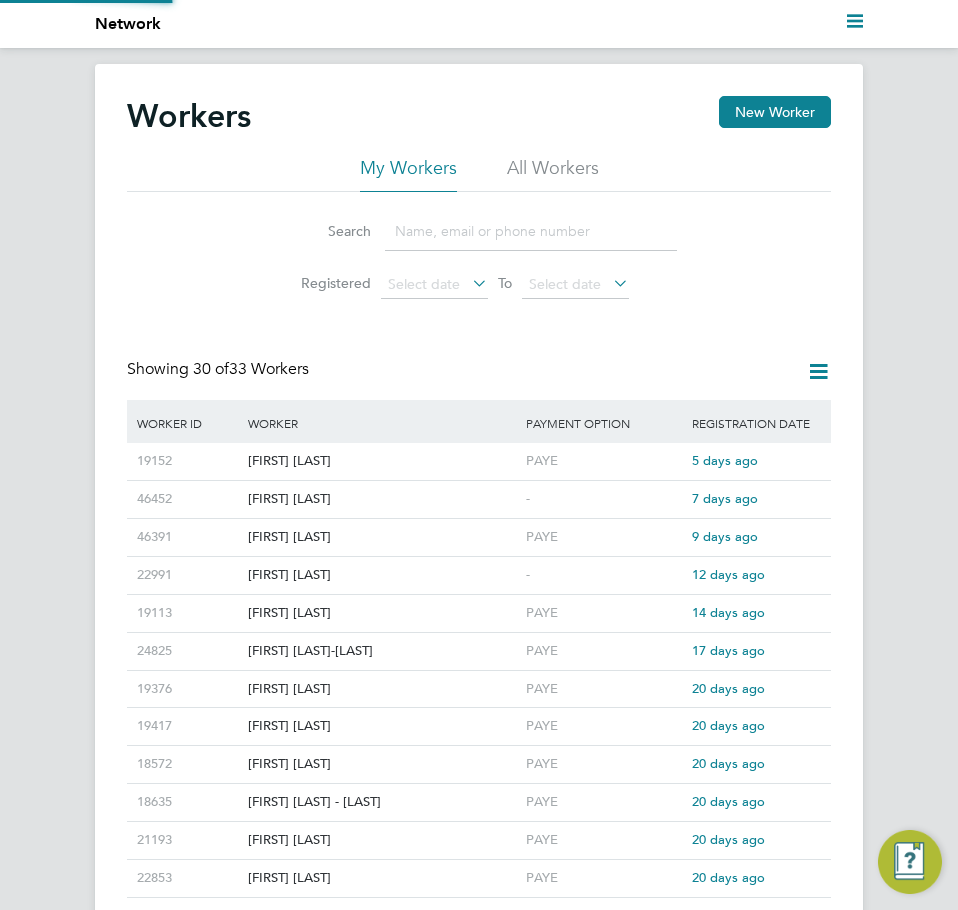 scroll, scrollTop: 0, scrollLeft: 0, axis: both 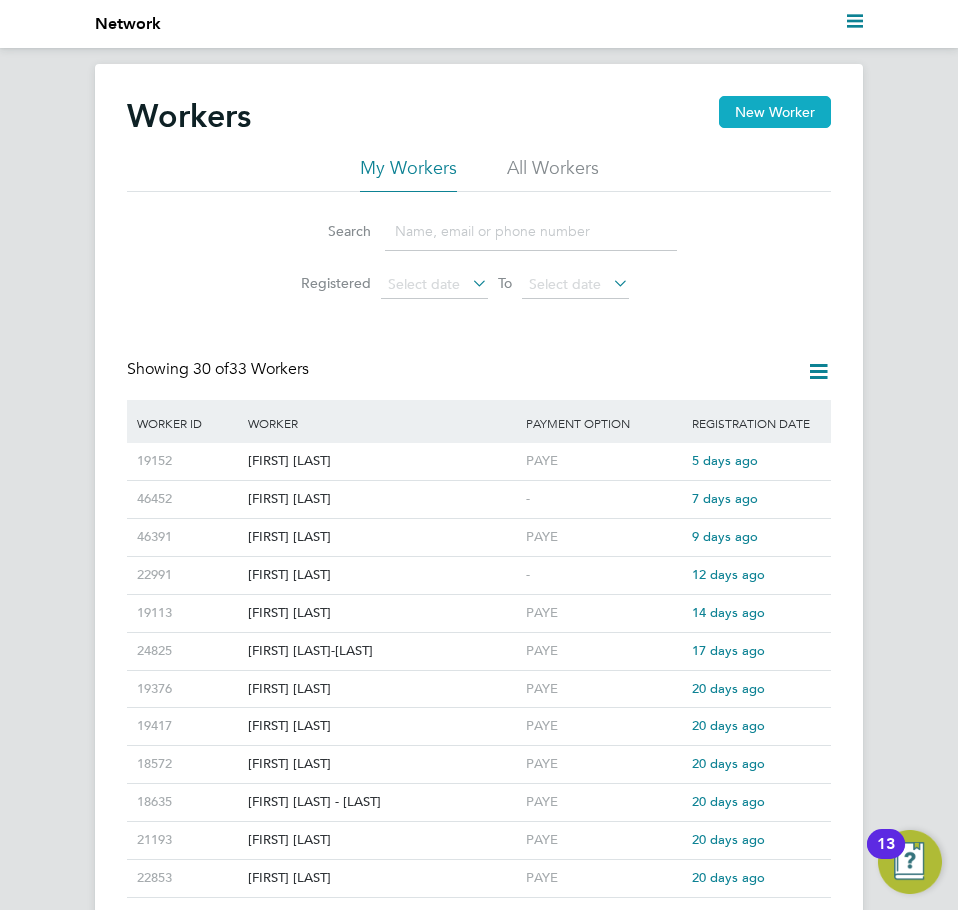 click on "New Worker" 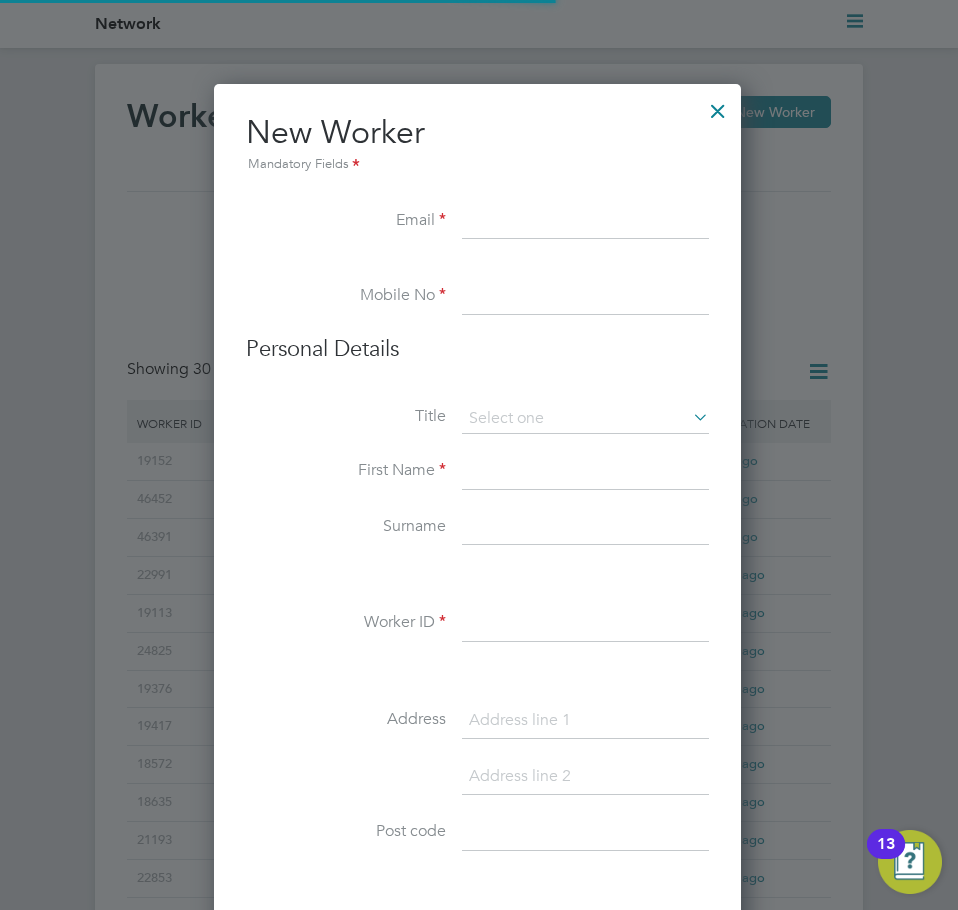 scroll, scrollTop: 10, scrollLeft: 10, axis: both 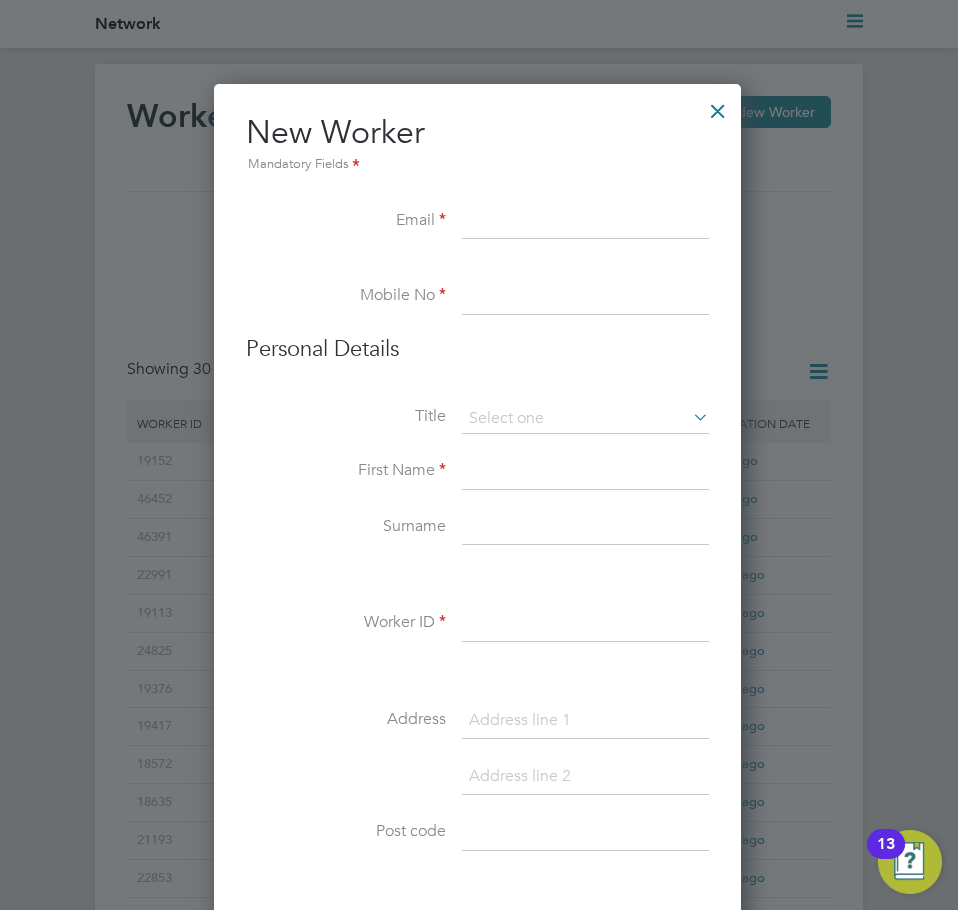 click at bounding box center [585, 222] 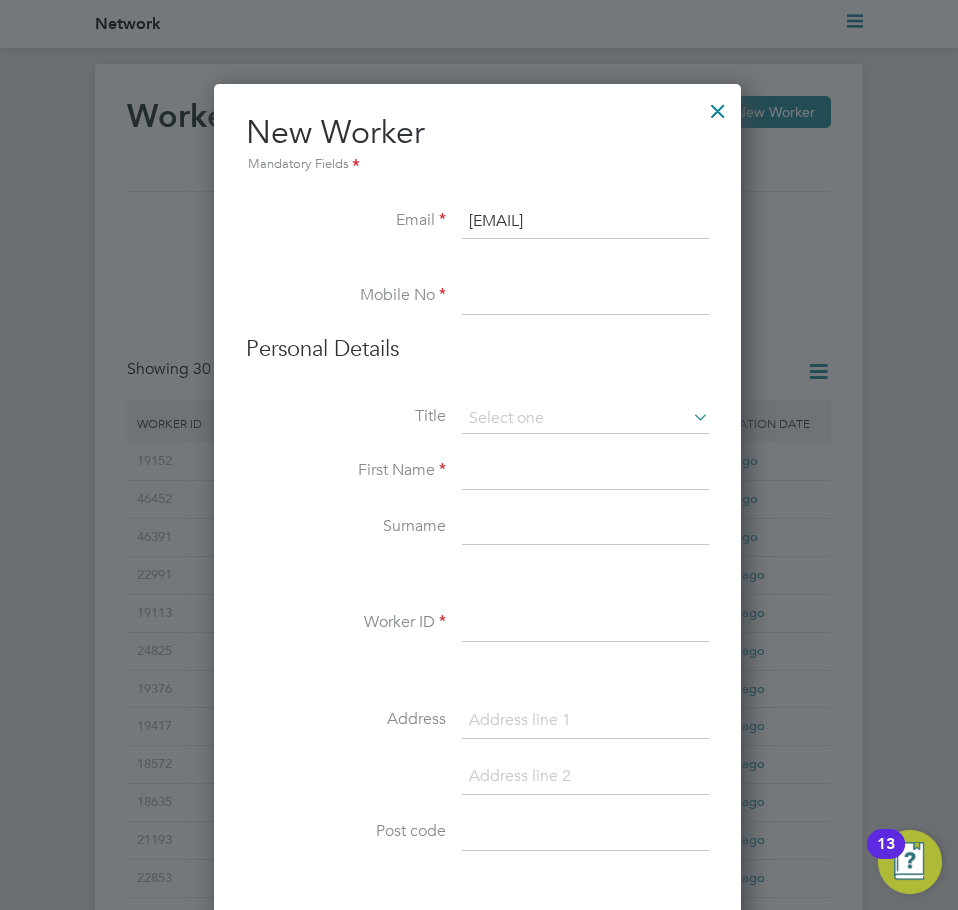 type on "Desp0@yahoo.com" 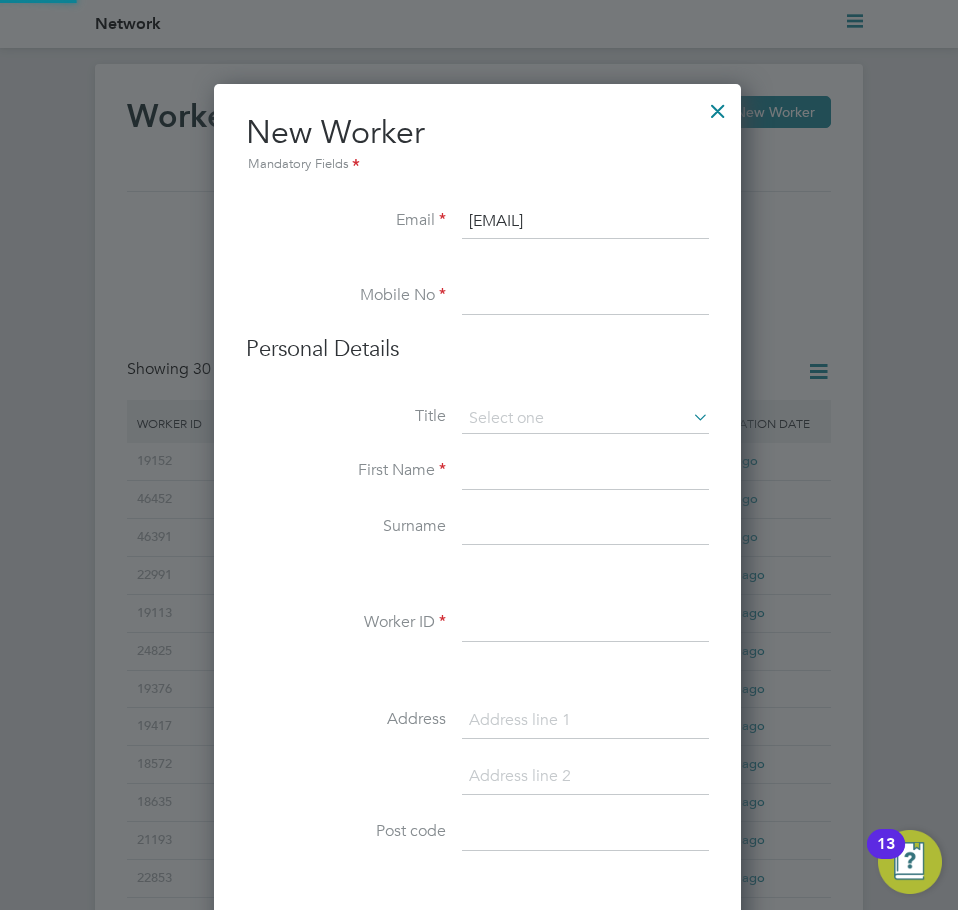 type 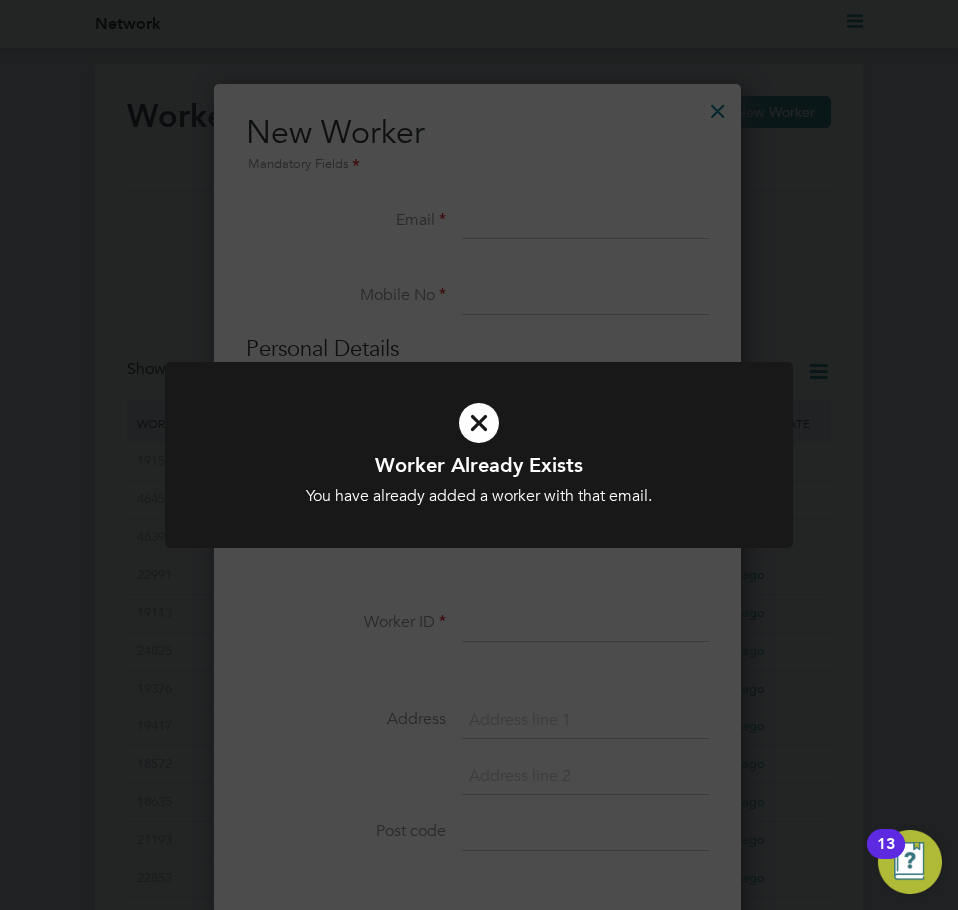 click on "Worker Already Exists You have already added a worker with that email. Cancel Okay" 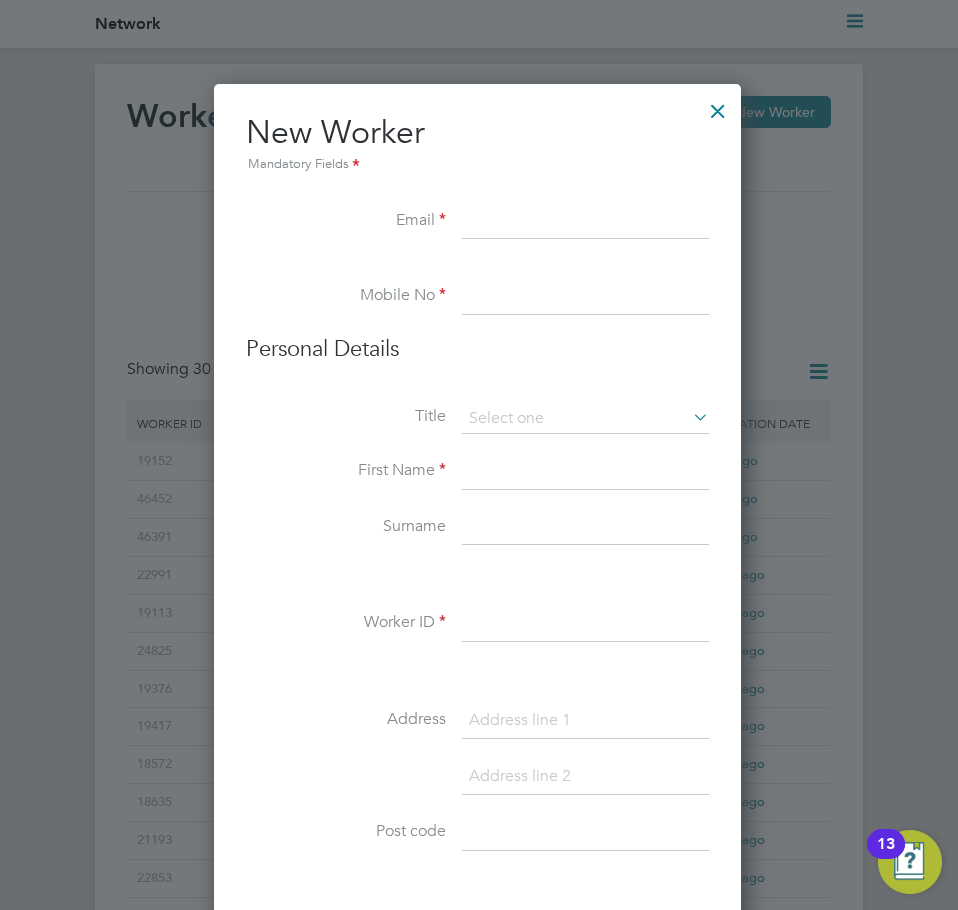 click at bounding box center [718, 106] 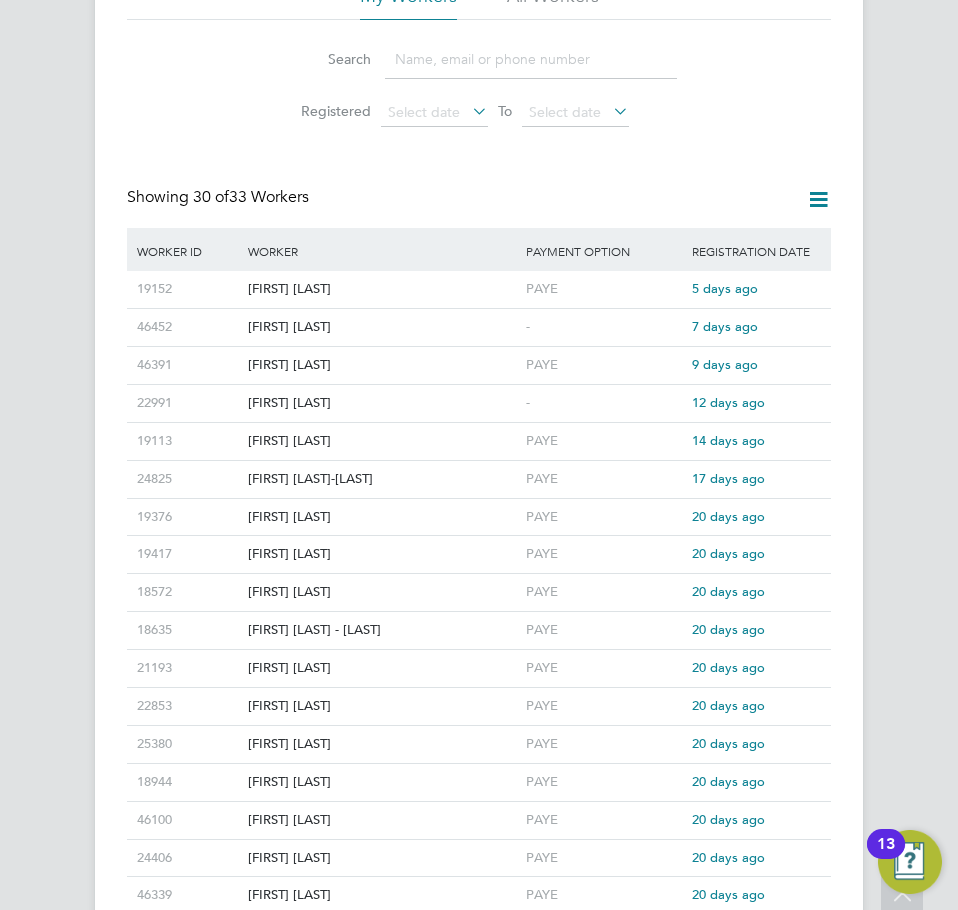 scroll, scrollTop: 0, scrollLeft: 0, axis: both 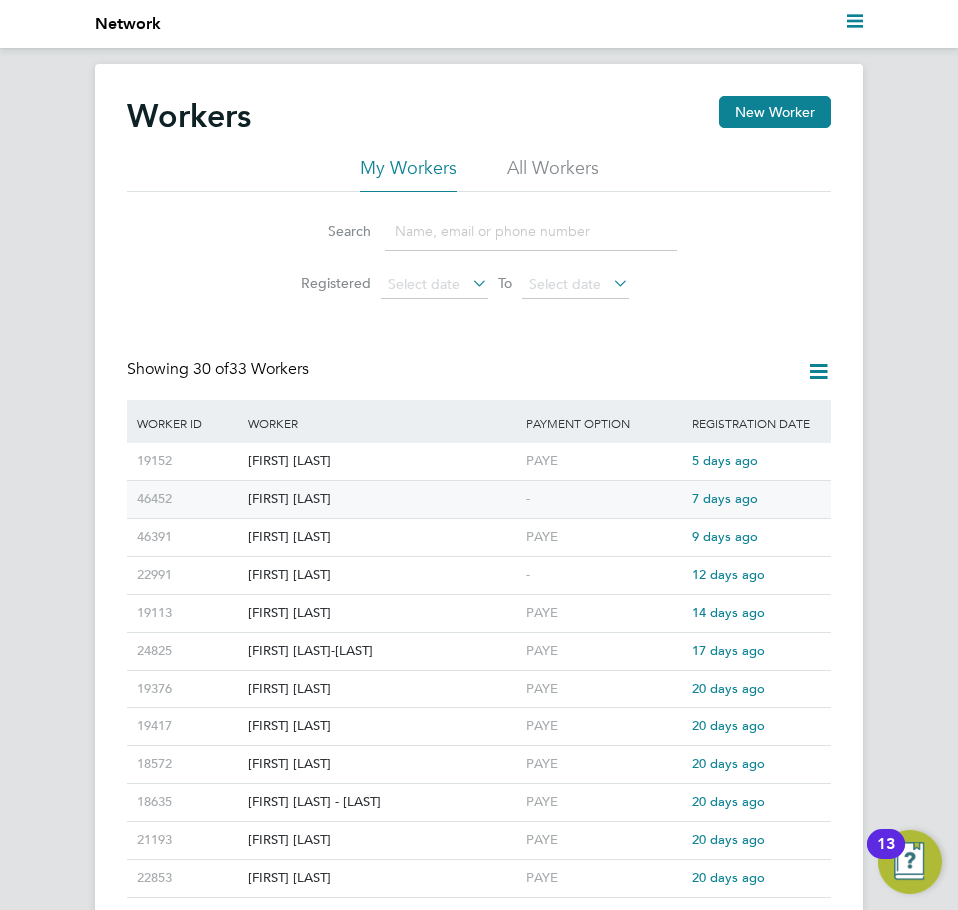 click on "[FIRST] [LAST]" 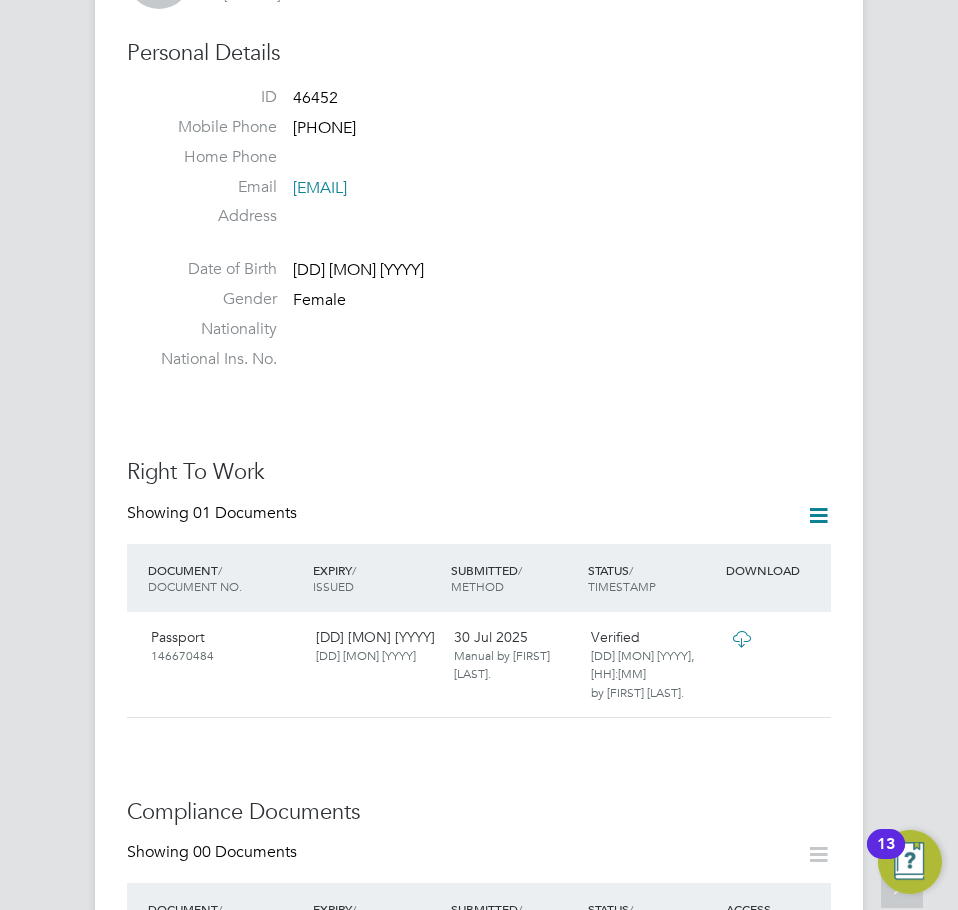 scroll, scrollTop: 0, scrollLeft: 0, axis: both 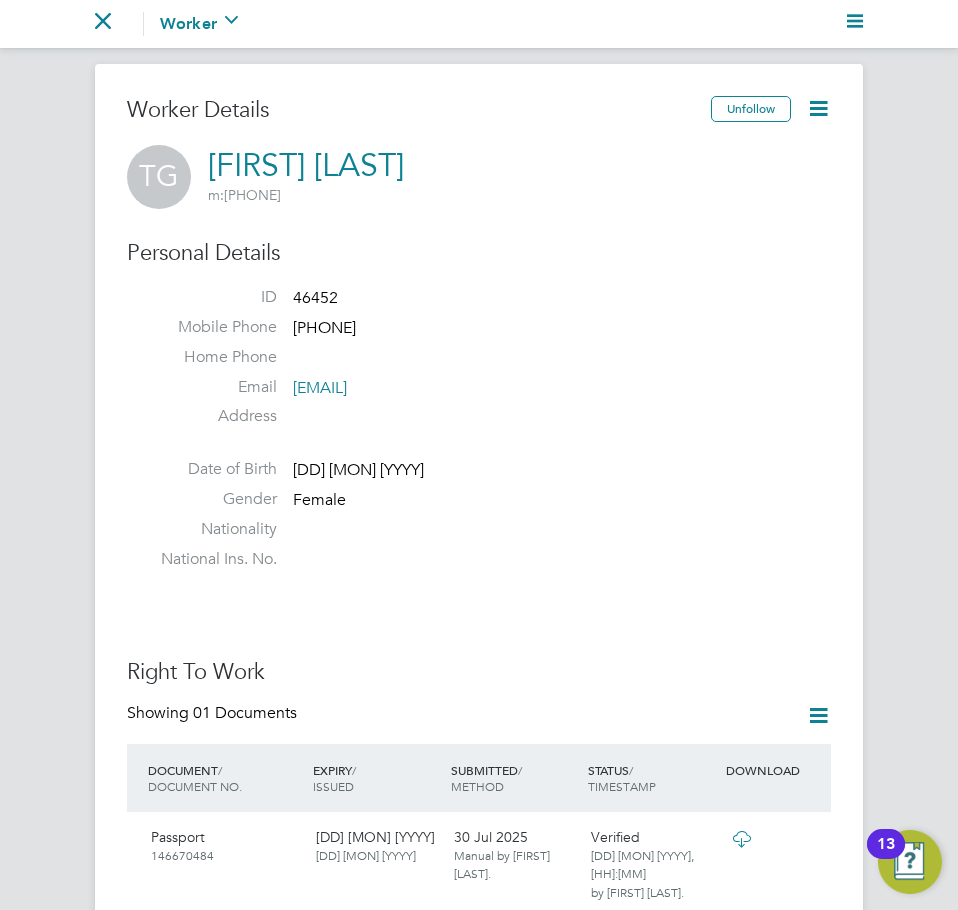 click 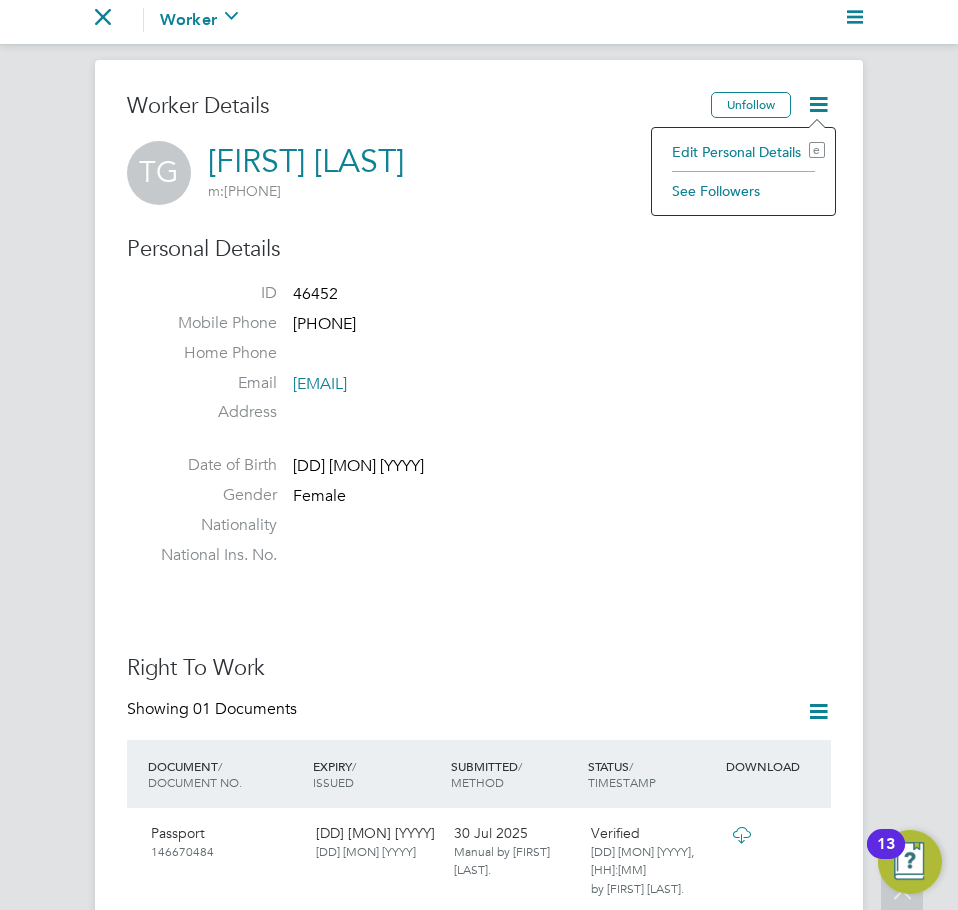 scroll, scrollTop: 0, scrollLeft: 0, axis: both 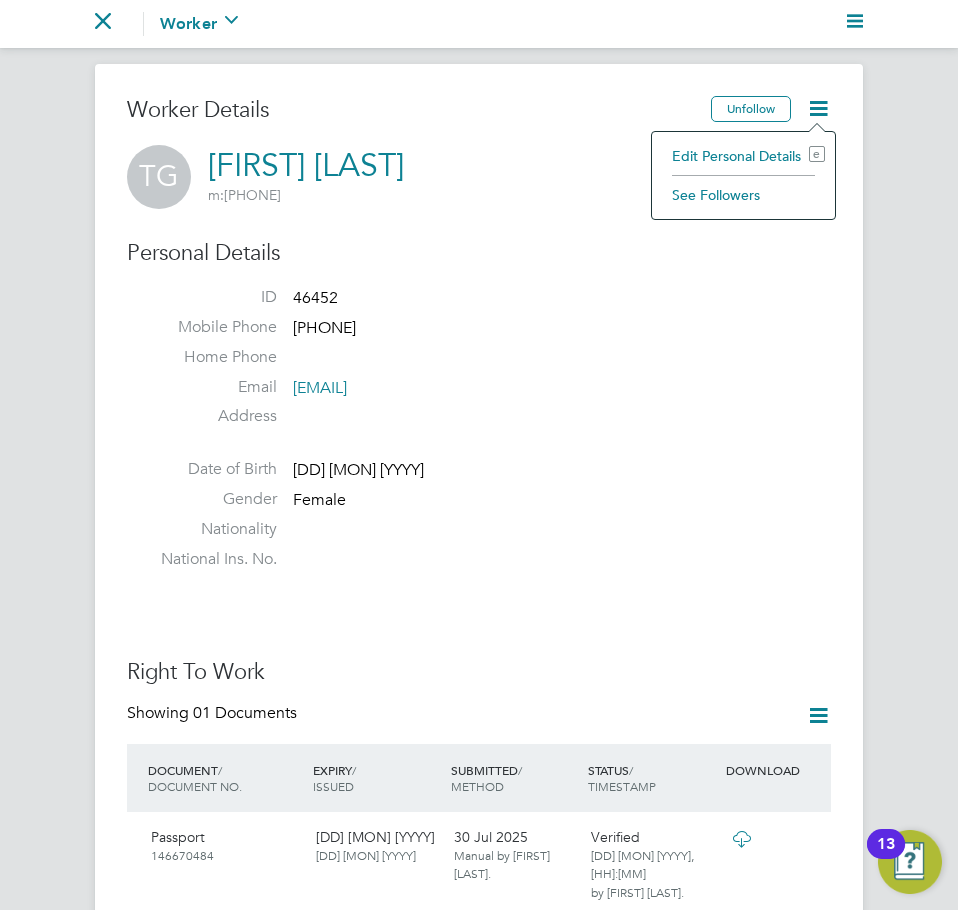 click on "Edit Personal Details e" 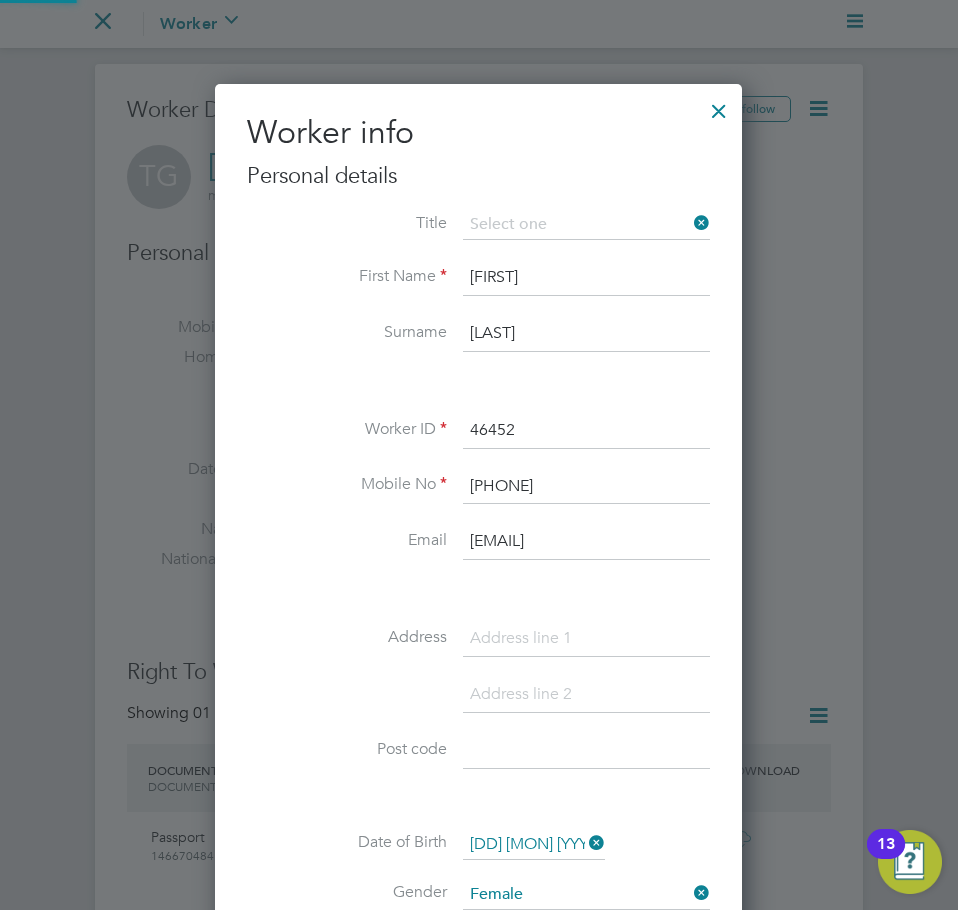 scroll, scrollTop: 10, scrollLeft: 10, axis: both 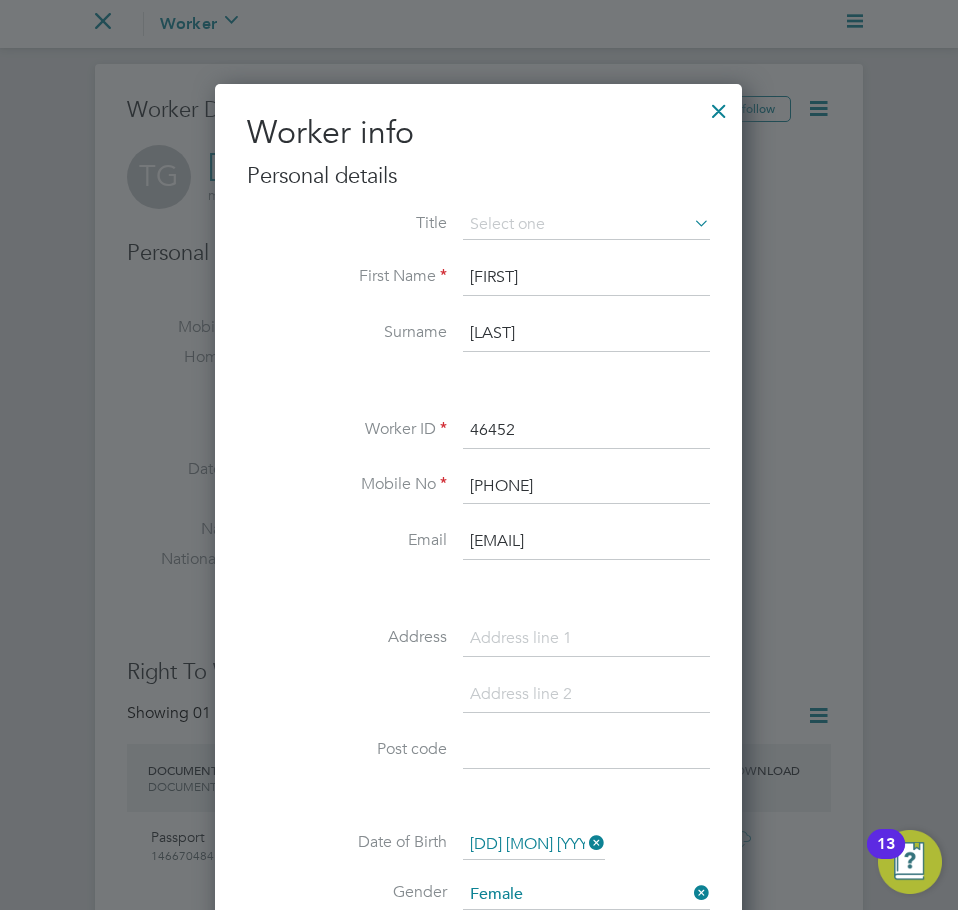 click 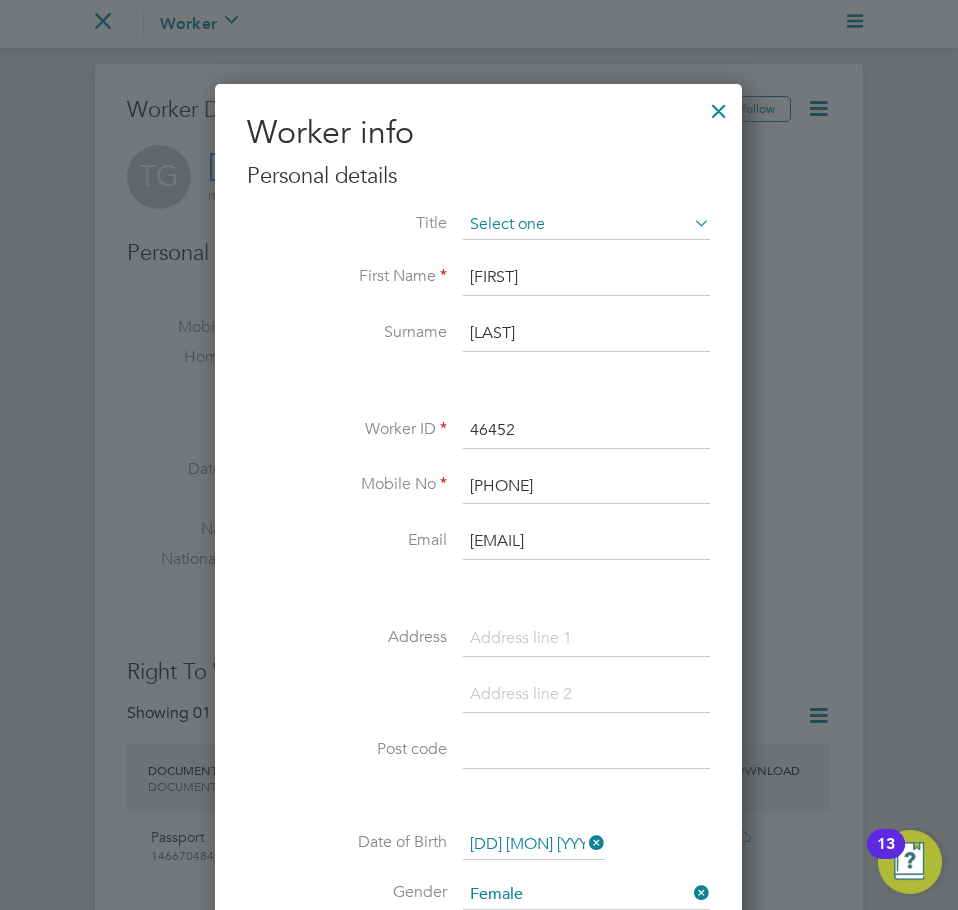 click at bounding box center [586, 225] 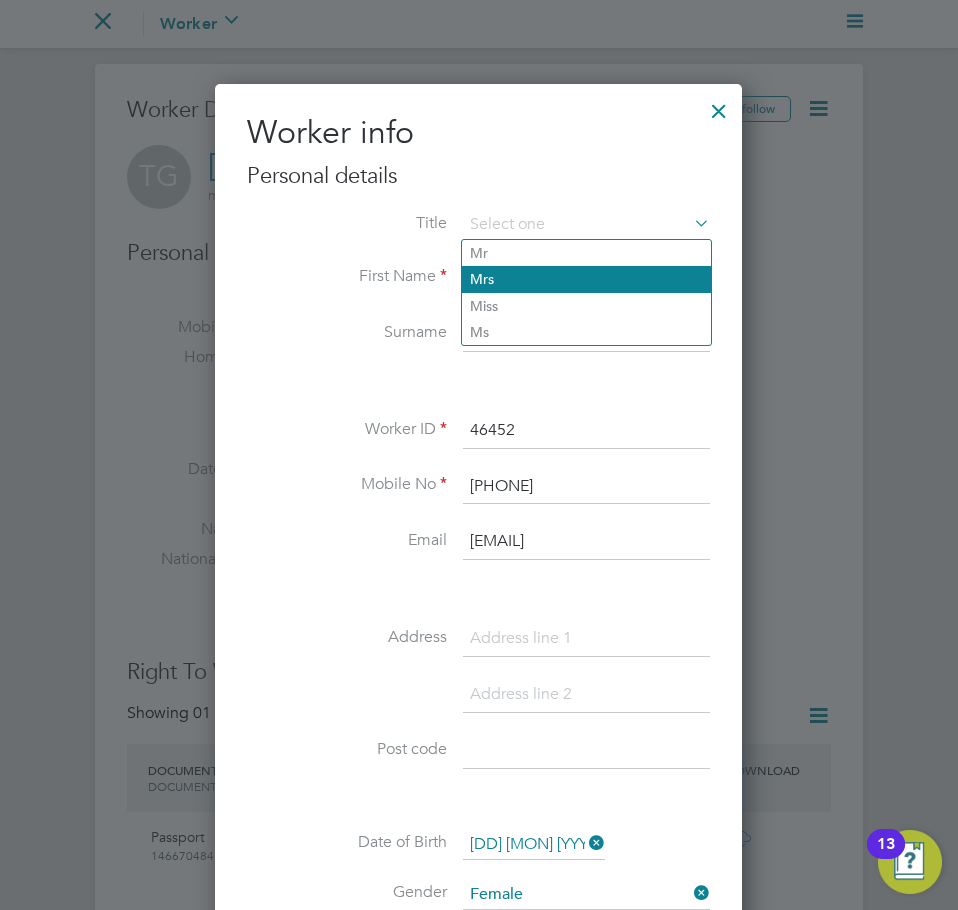 click on "Mrs" 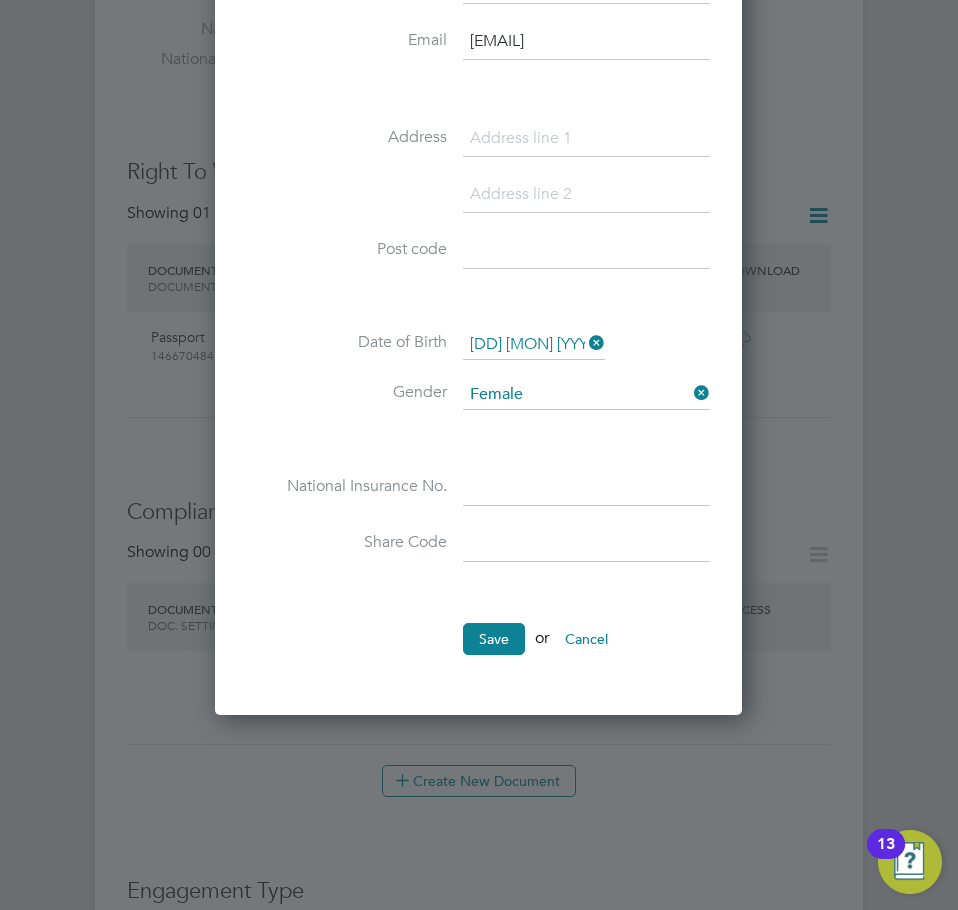 scroll, scrollTop: 800, scrollLeft: 0, axis: vertical 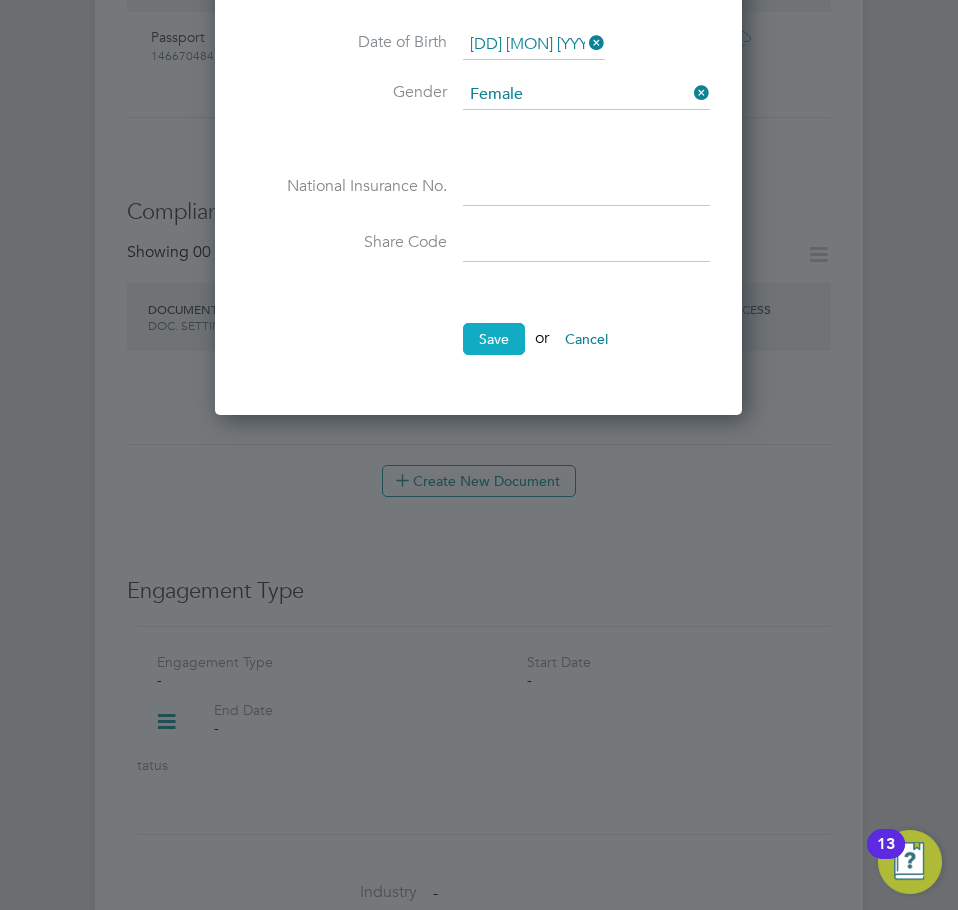 click on "Save" at bounding box center [494, 339] 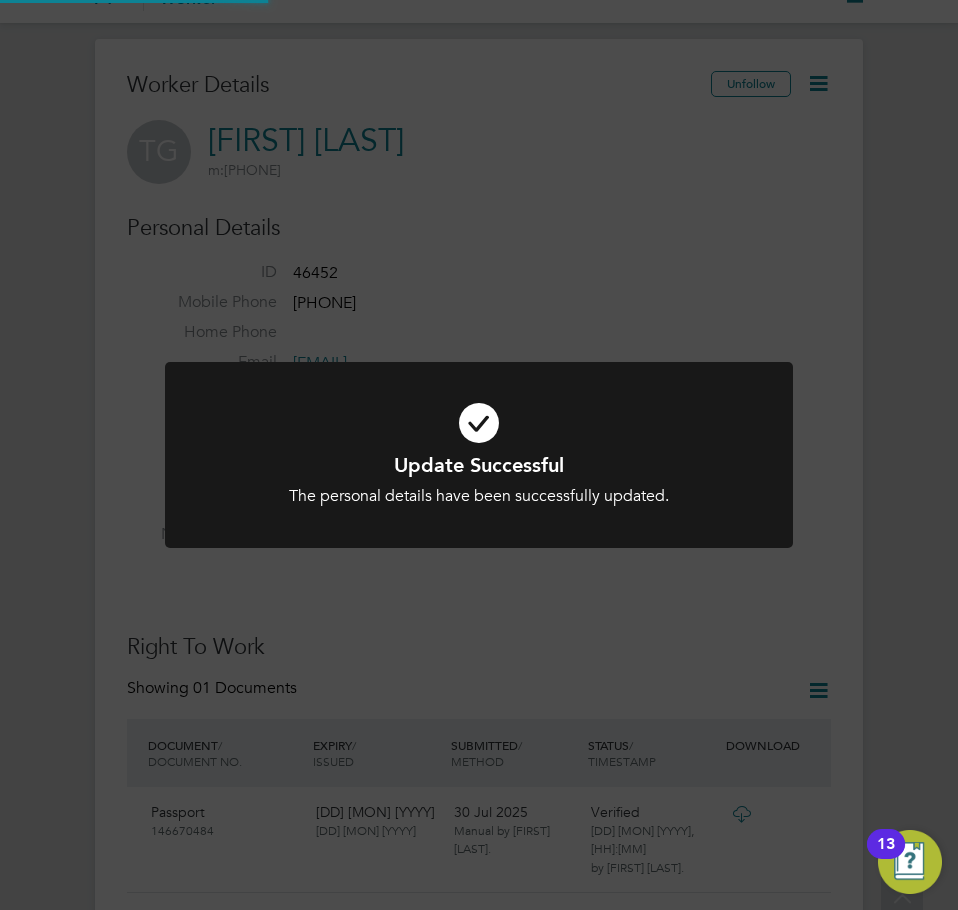 scroll, scrollTop: 0, scrollLeft: 0, axis: both 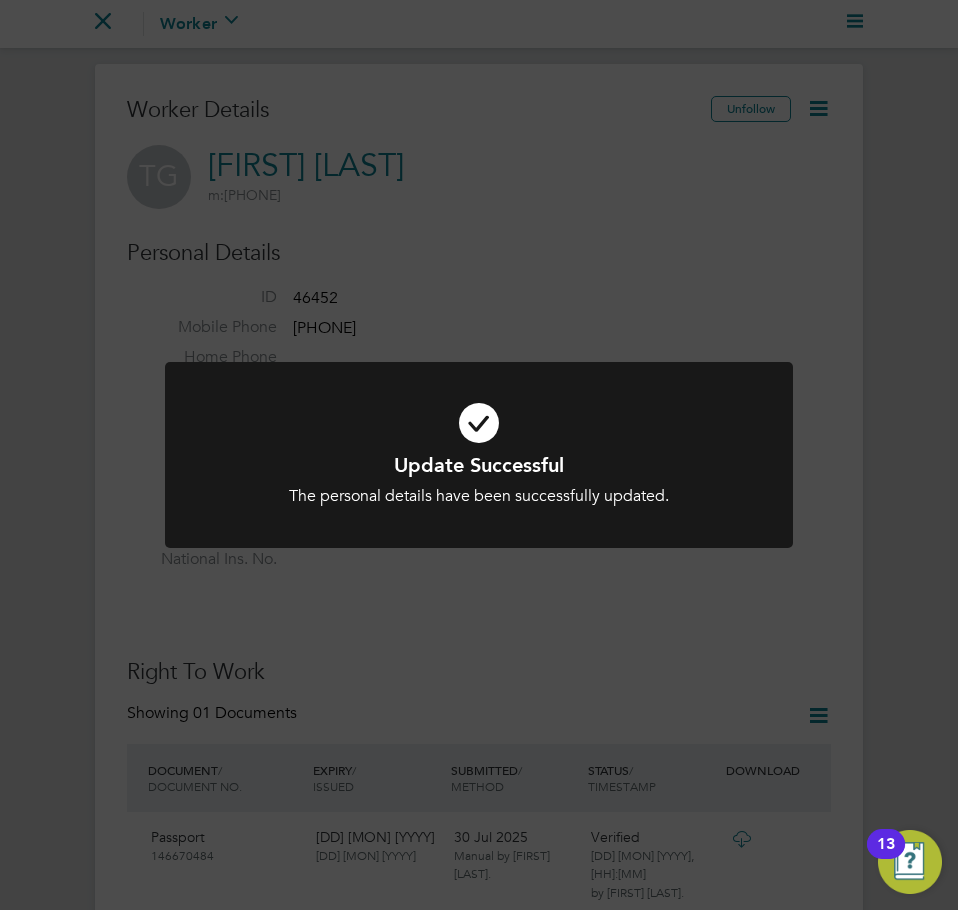 click on "Update Successful The personal details have been successfully updated. Cancel Okay" 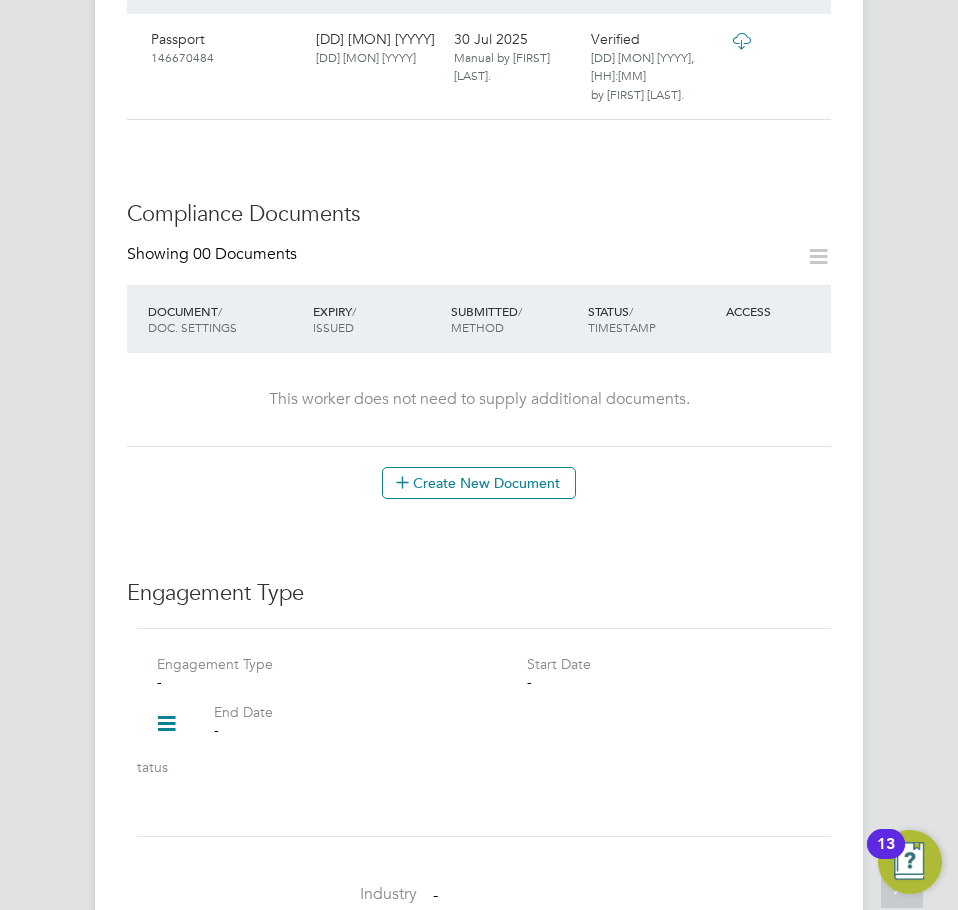 scroll, scrollTop: 1100, scrollLeft: 0, axis: vertical 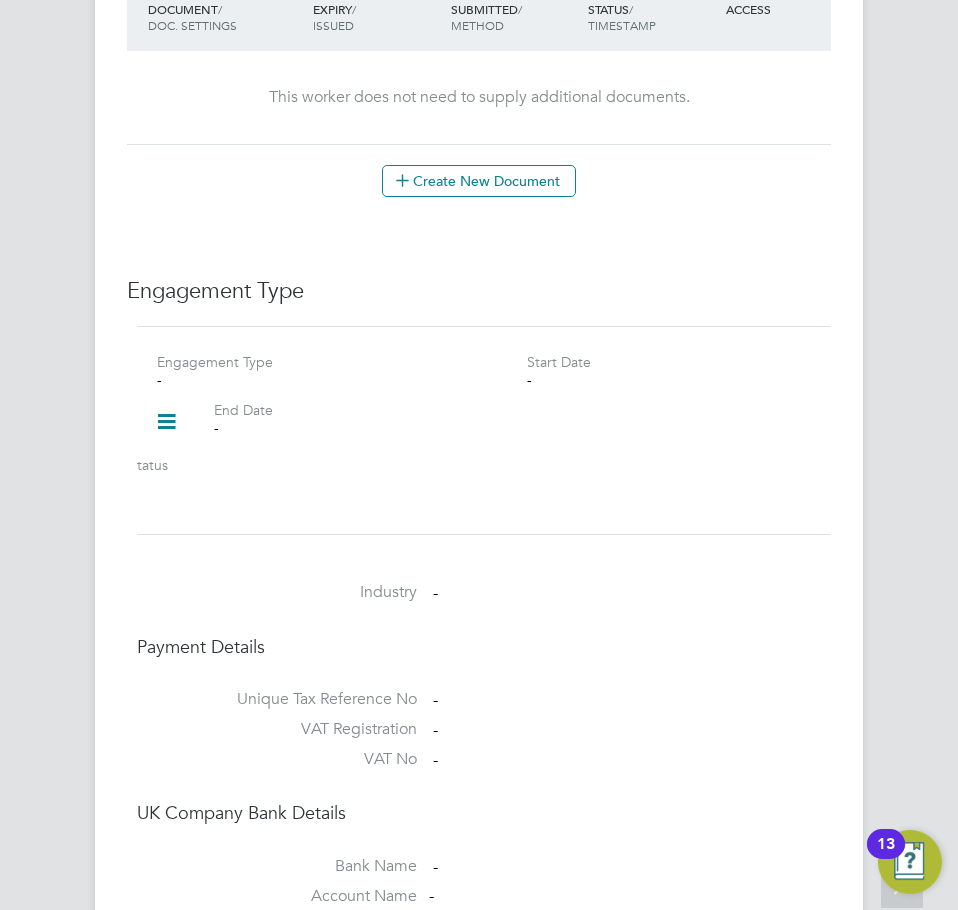 click 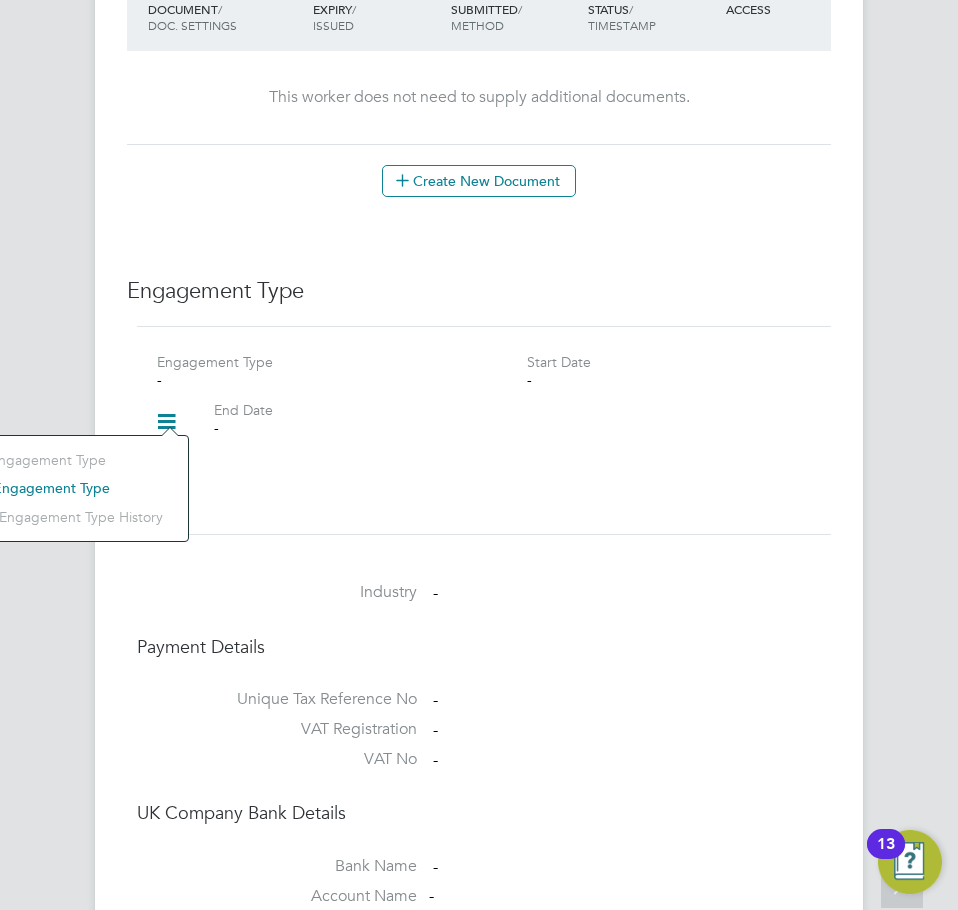 click on "Add Engagement Type" 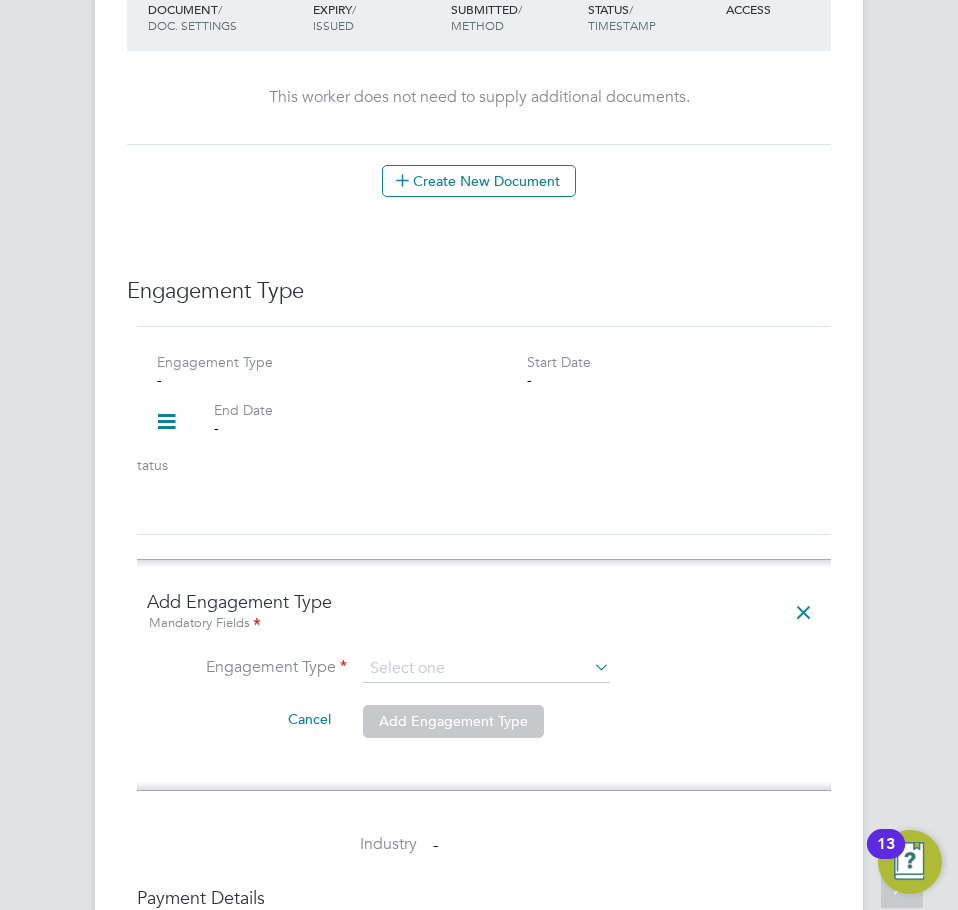click on "Add Engagement Type Mandatory Fields Engagement Type   Cancel   Add Engagement Type" 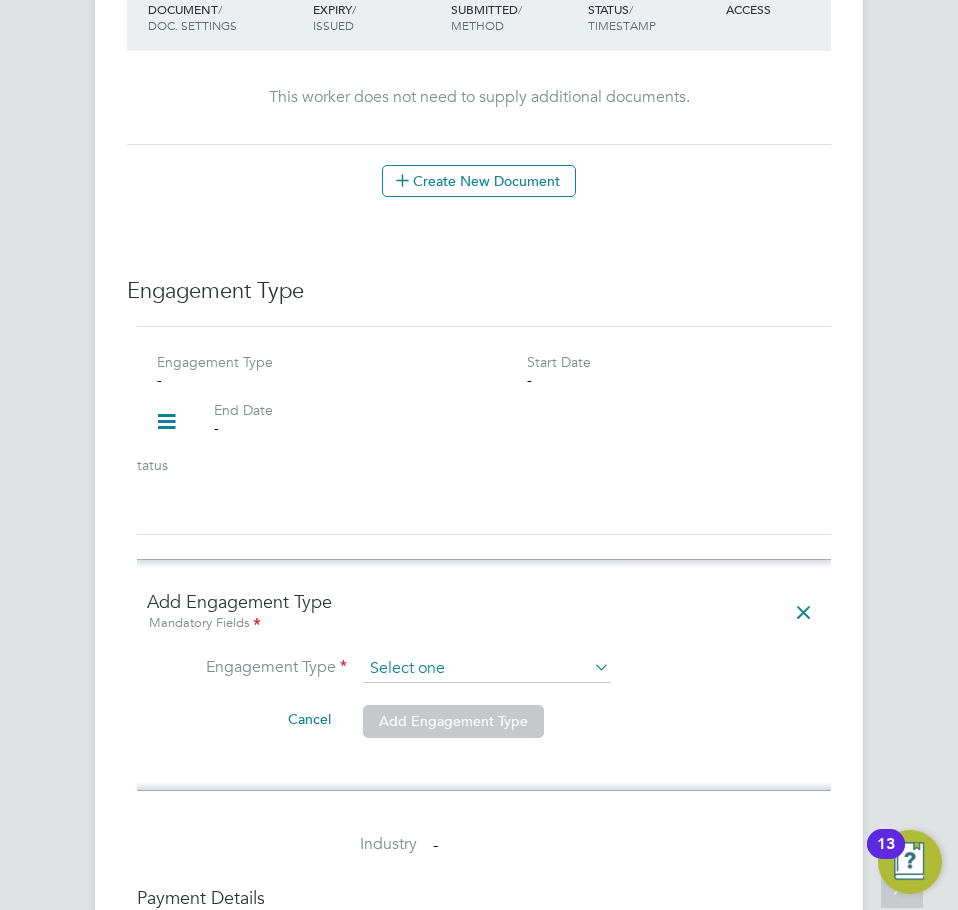 click 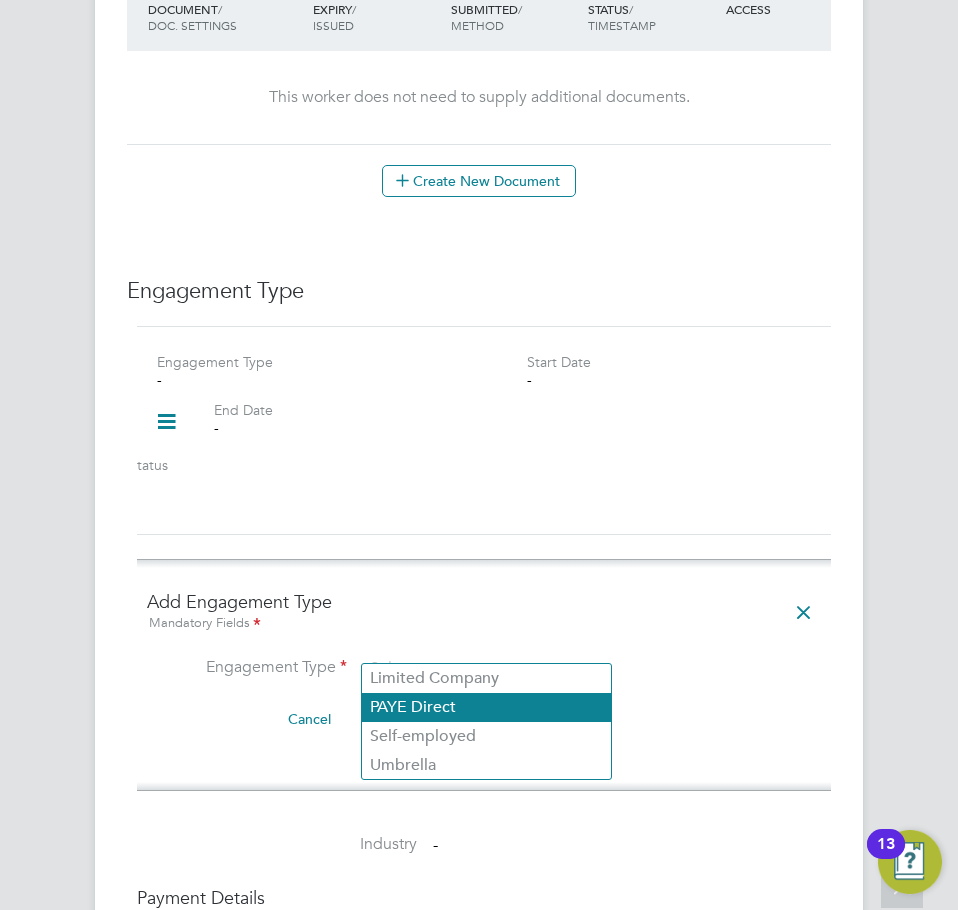 click on "PAYE Direct" 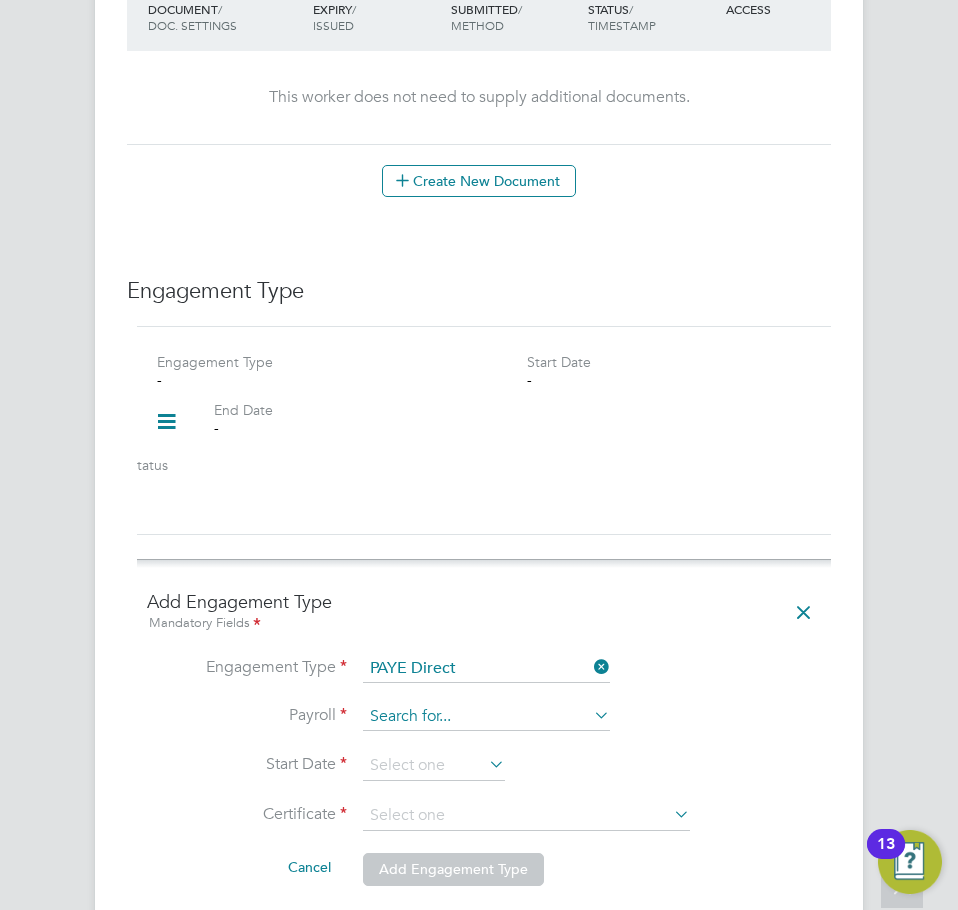 click 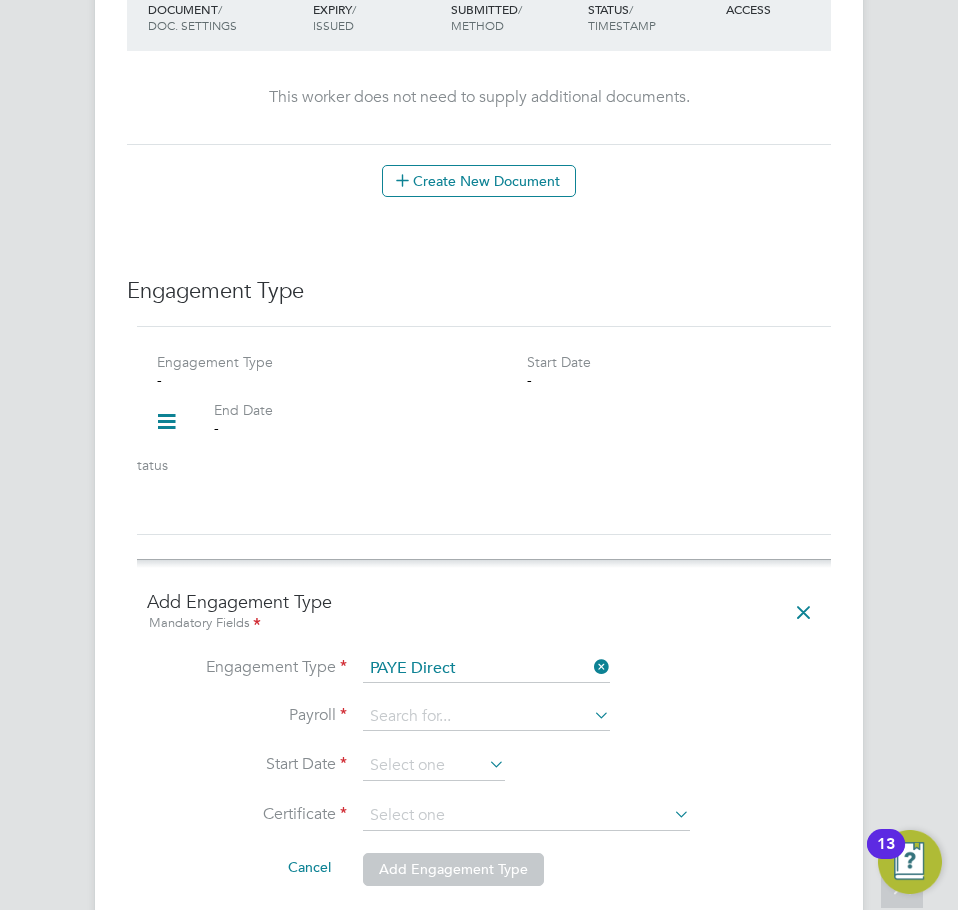 click on "PAYE" 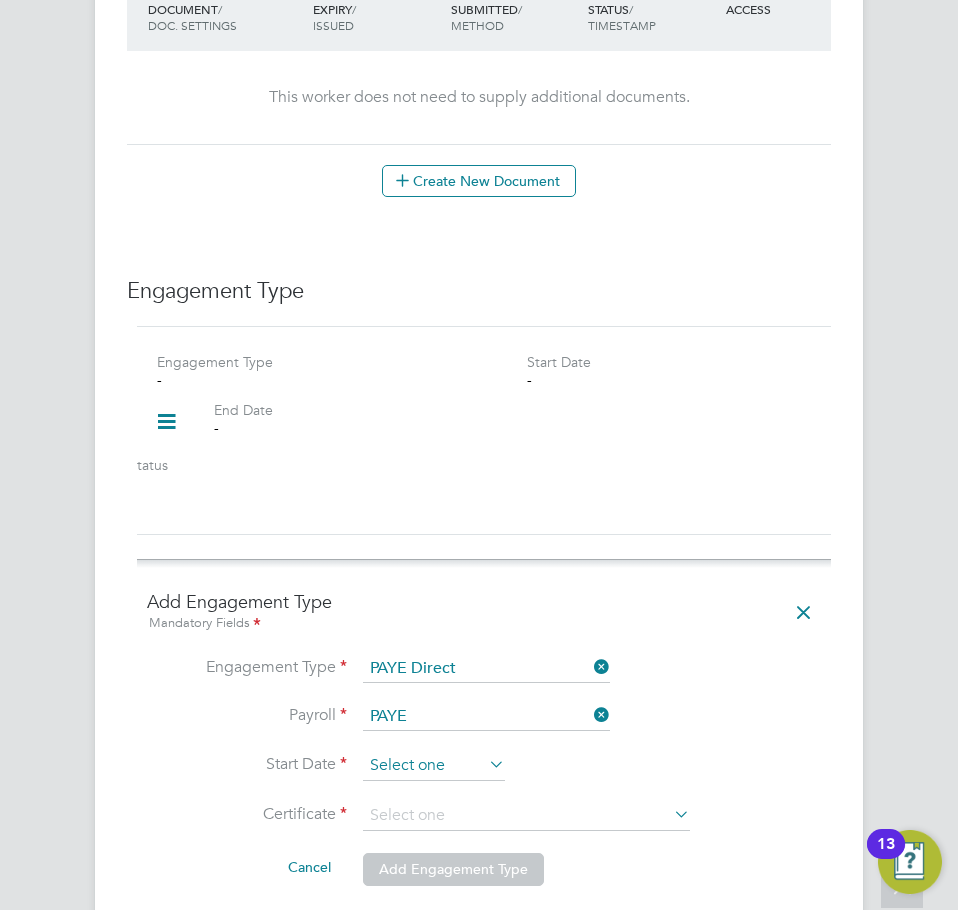 click 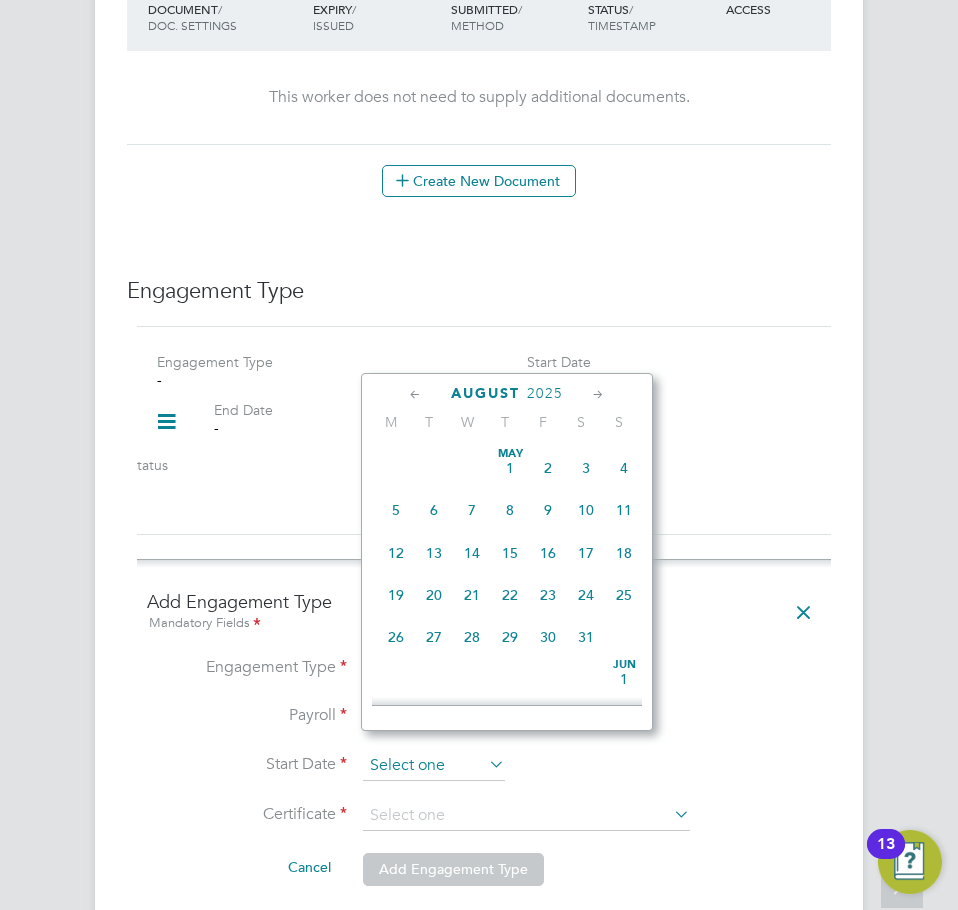 scroll, scrollTop: 649, scrollLeft: 0, axis: vertical 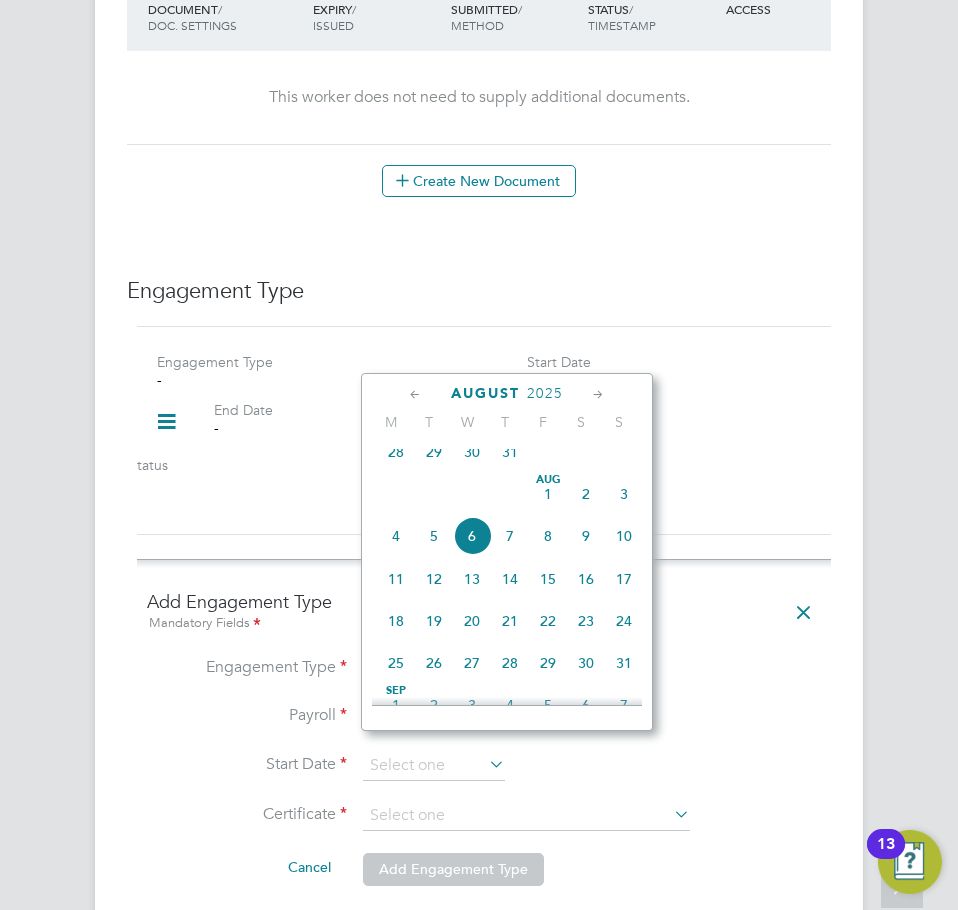 click on "28" 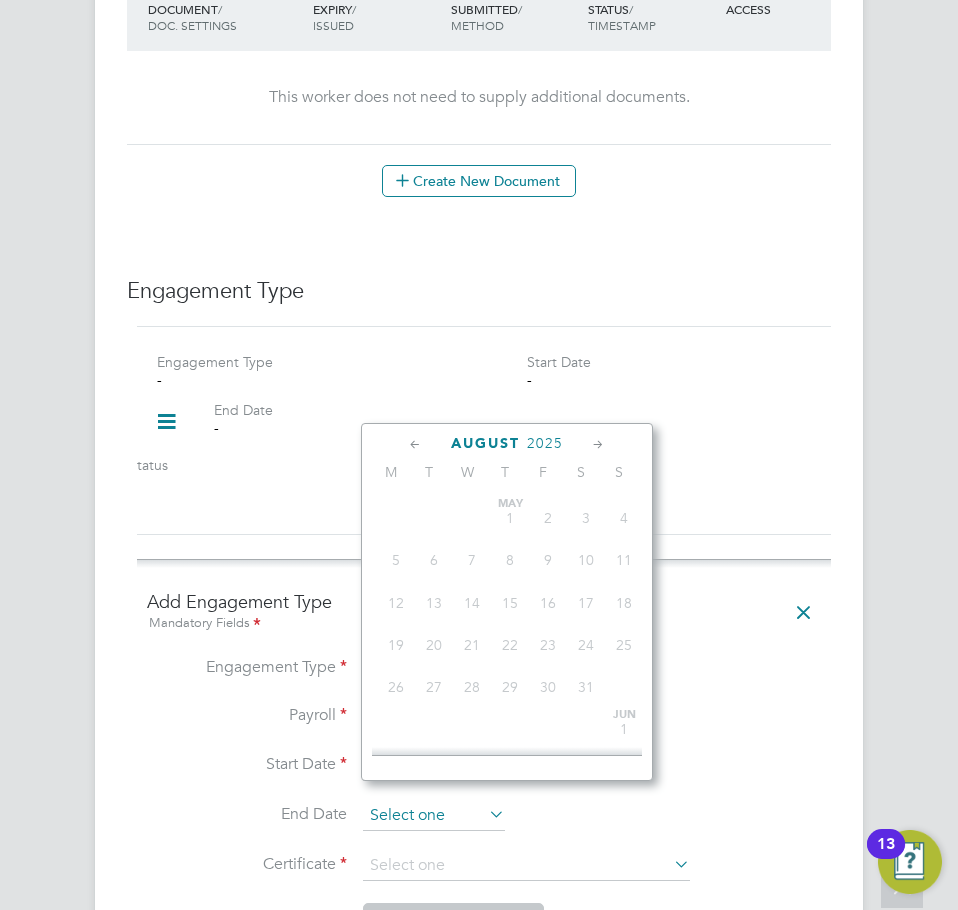 click 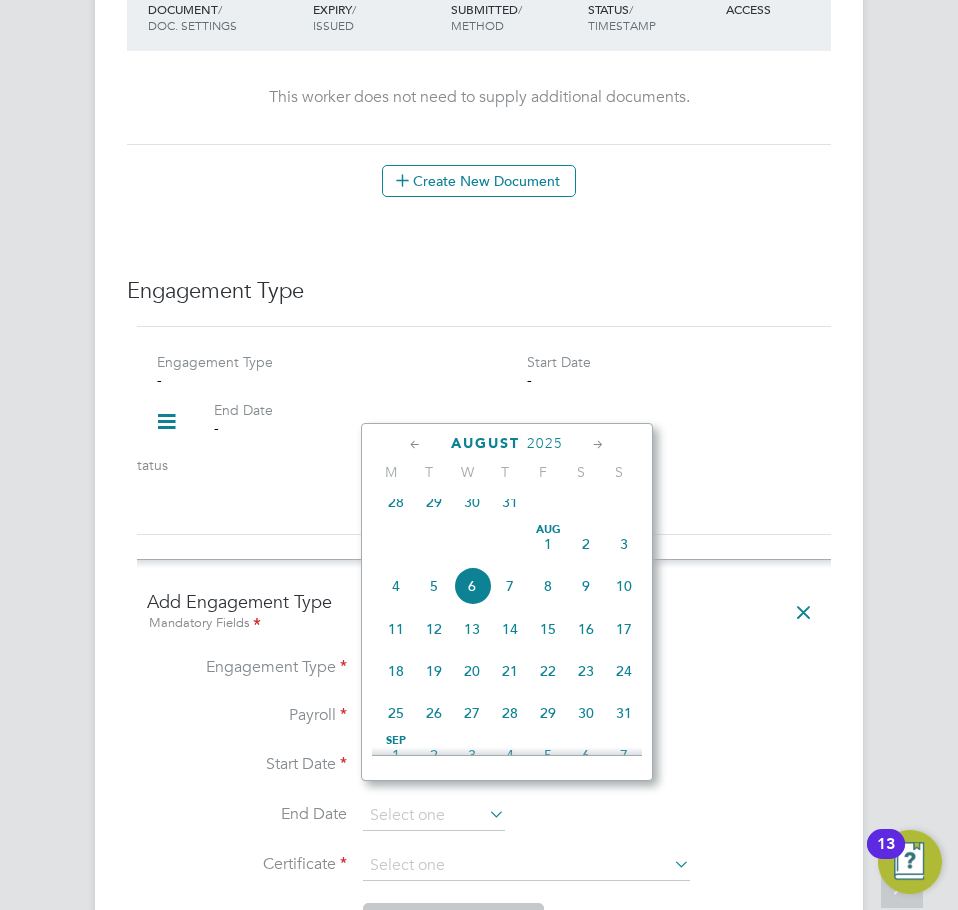 click on "Start Date   28 Jul 2025" 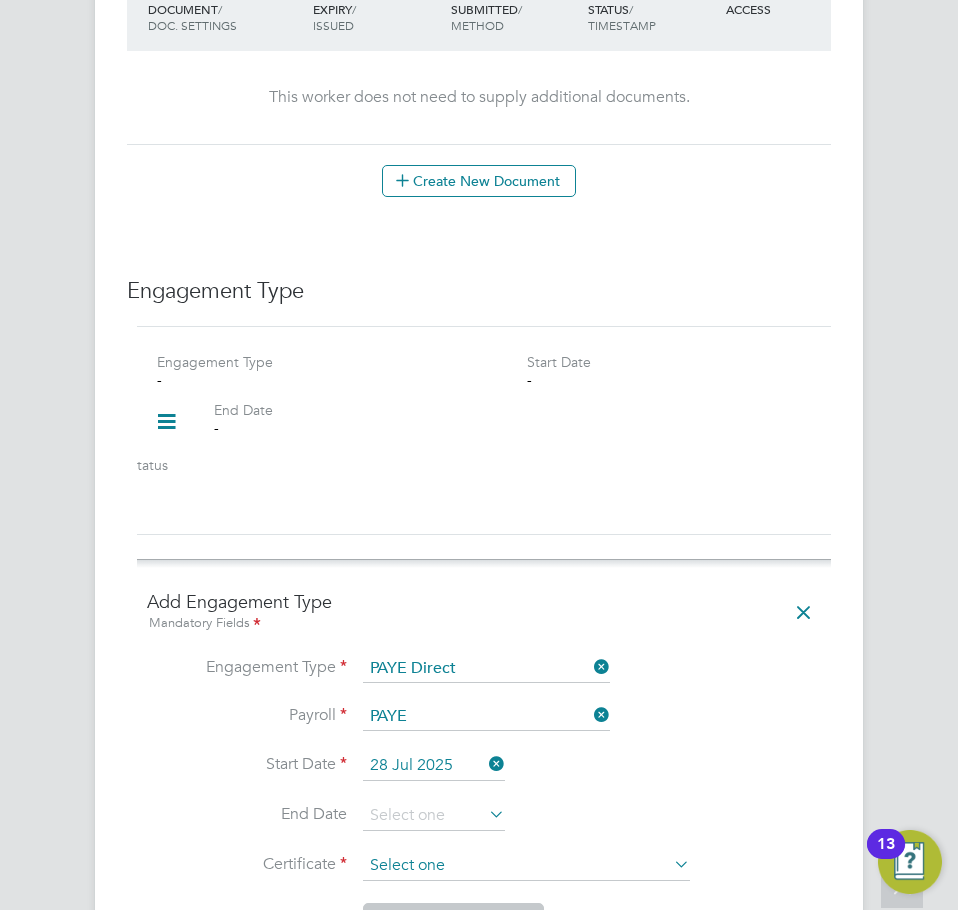 click 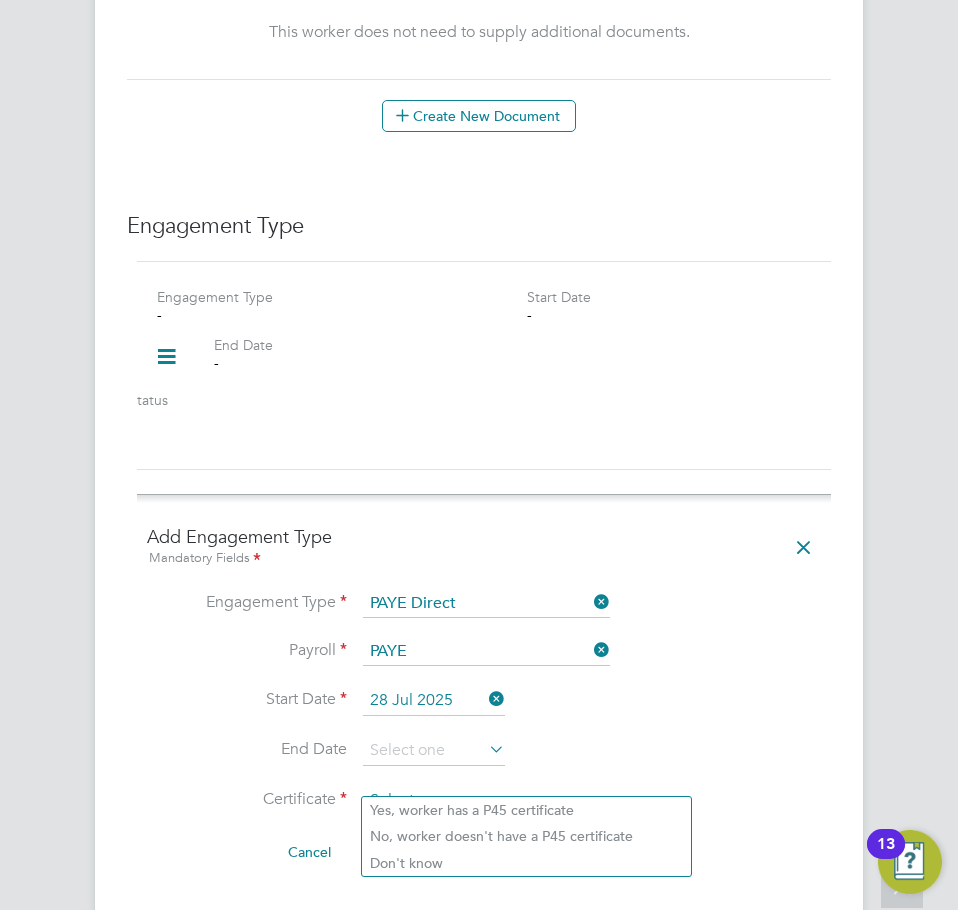 scroll, scrollTop: 1200, scrollLeft: 0, axis: vertical 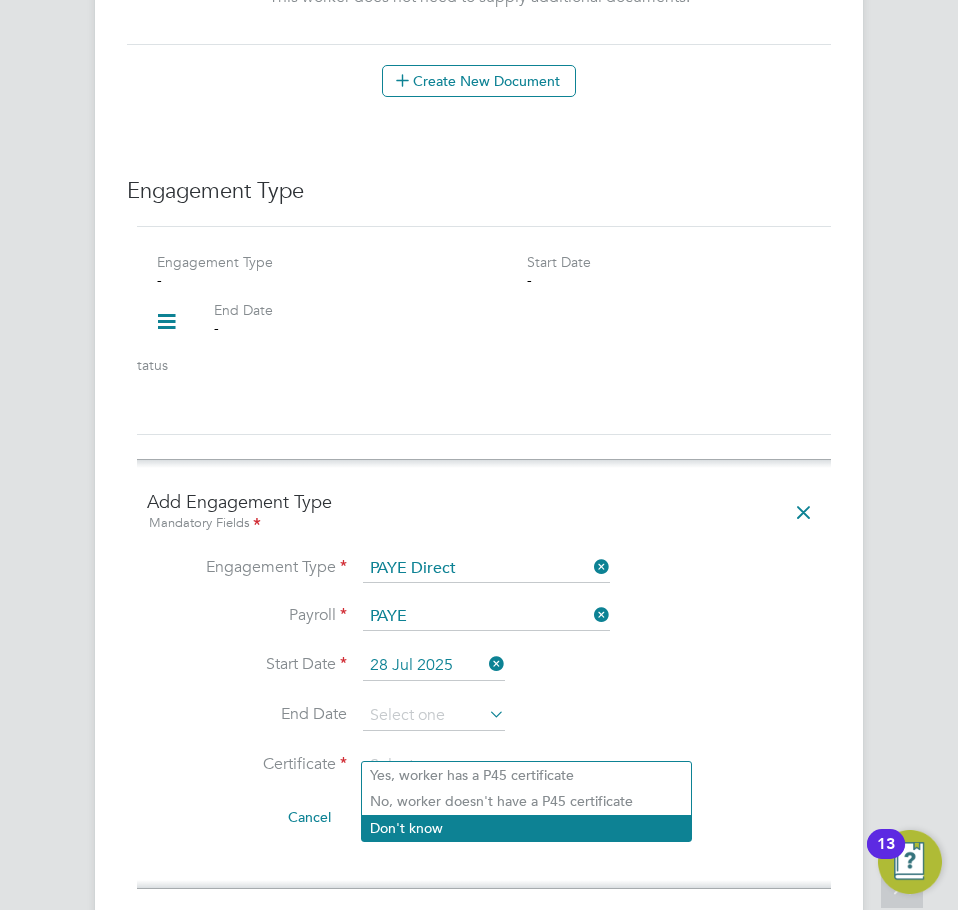 click on "Don't know" 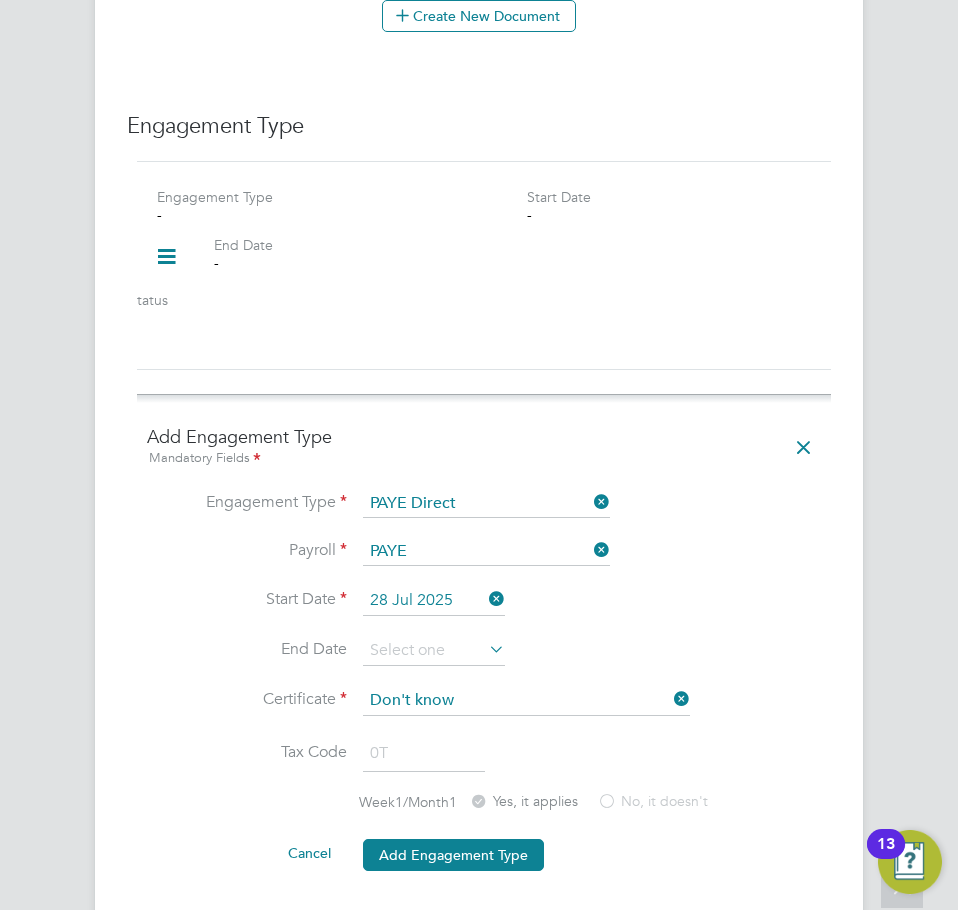 scroll, scrollTop: 1300, scrollLeft: 0, axis: vertical 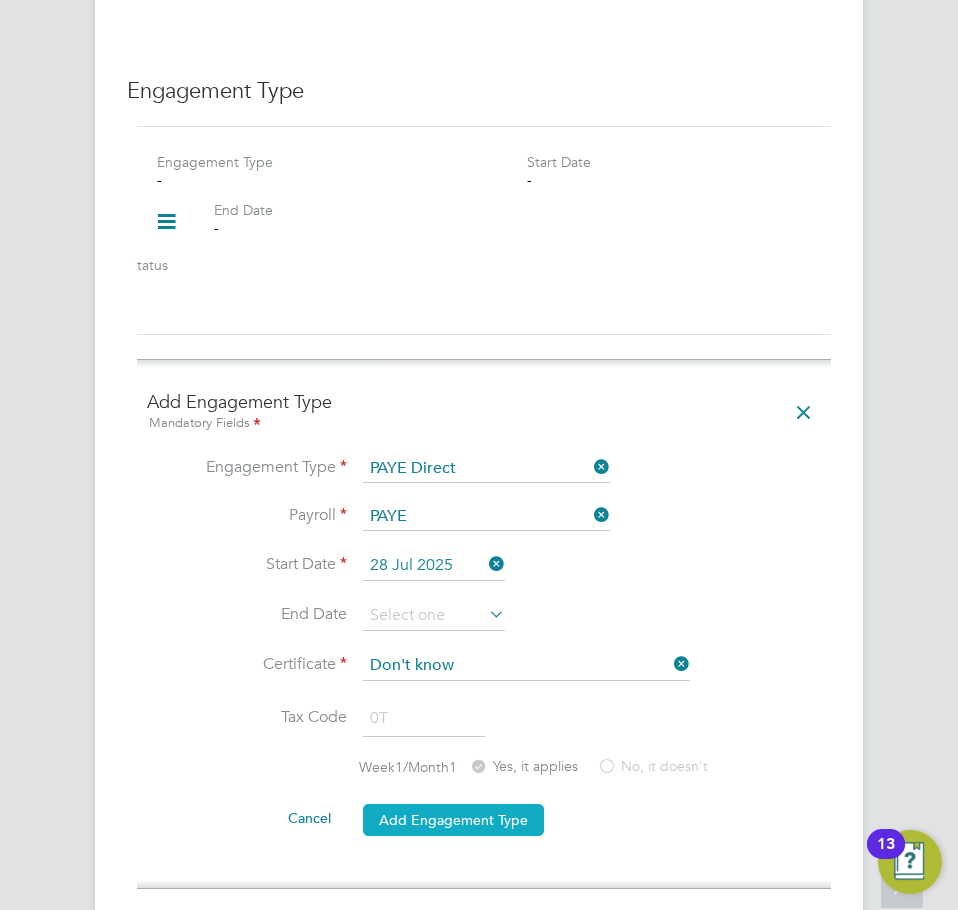 click on "Add Engagement Type" 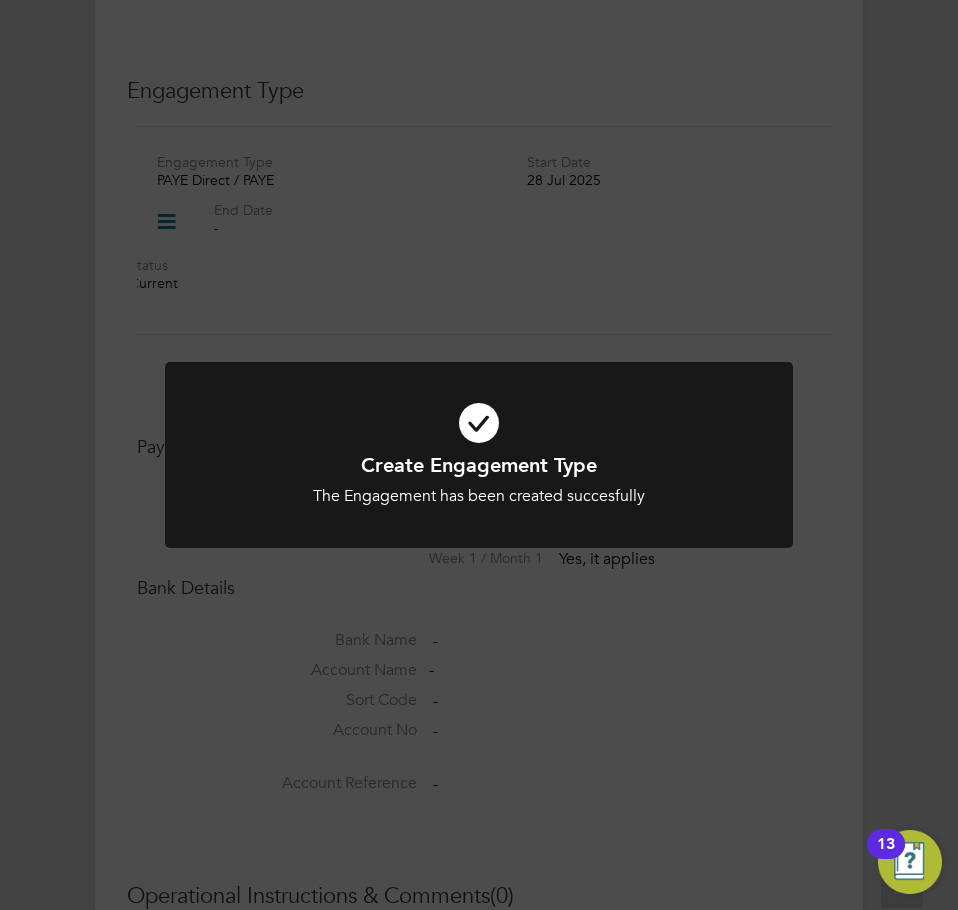click on "Create Engagement Type The Engagement has been created succesfully Cancel Okay" 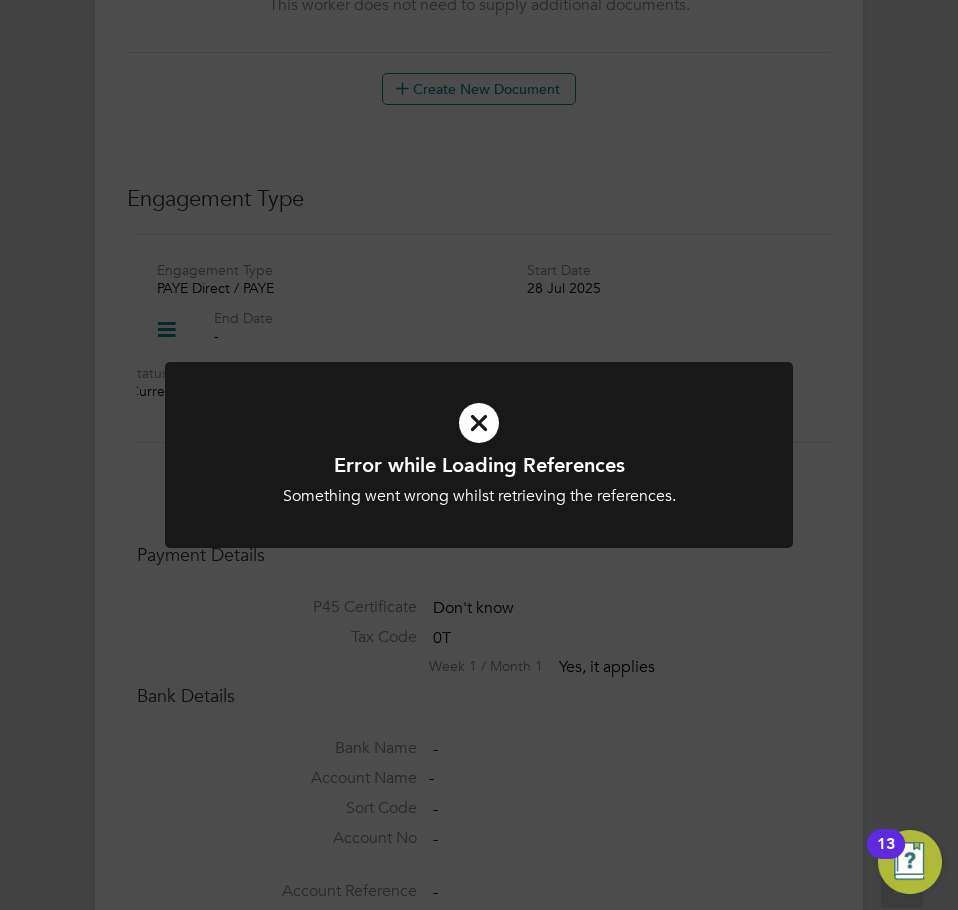 scroll, scrollTop: 1000, scrollLeft: 0, axis: vertical 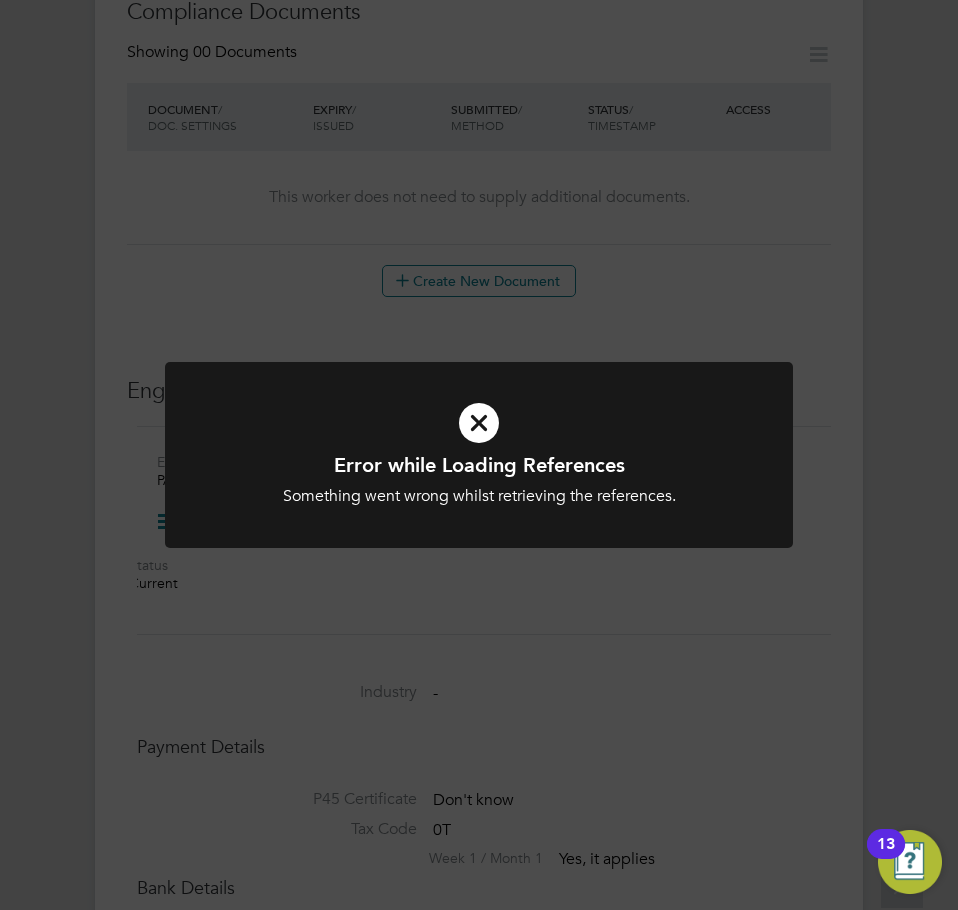 click on "Error while Loading References Something went wrong whilst retrieving the references. Cancel Okay" 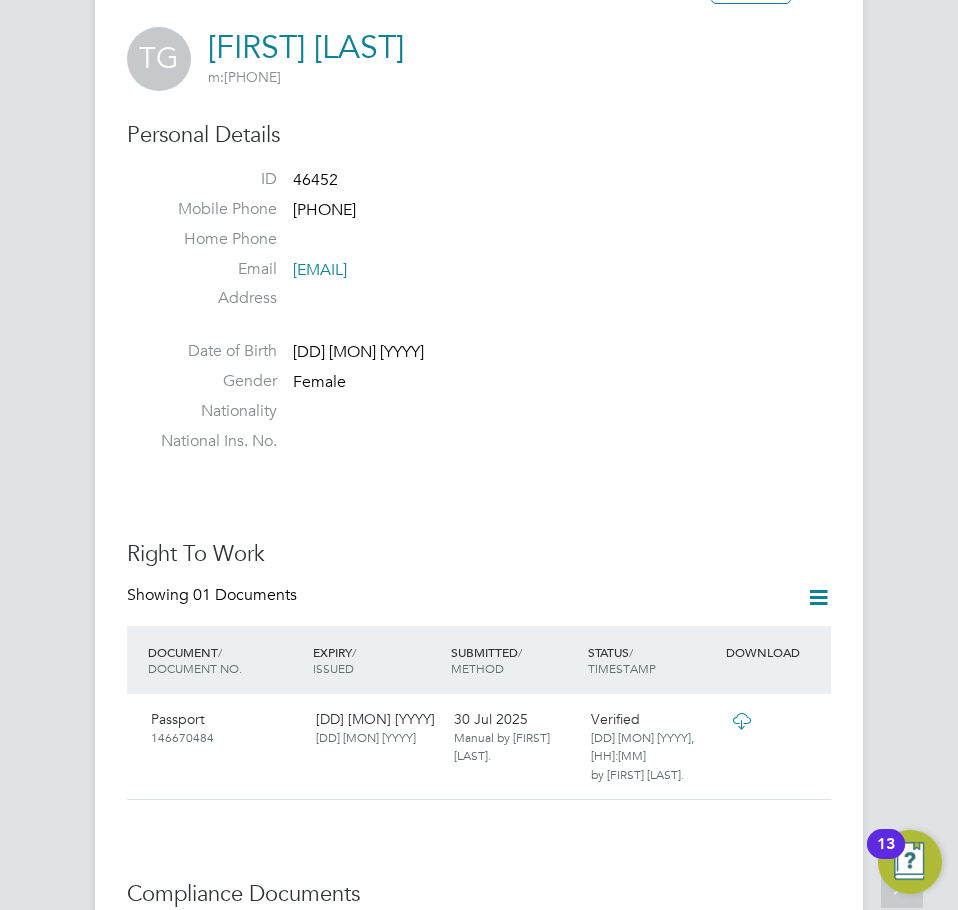 scroll, scrollTop: 0, scrollLeft: 0, axis: both 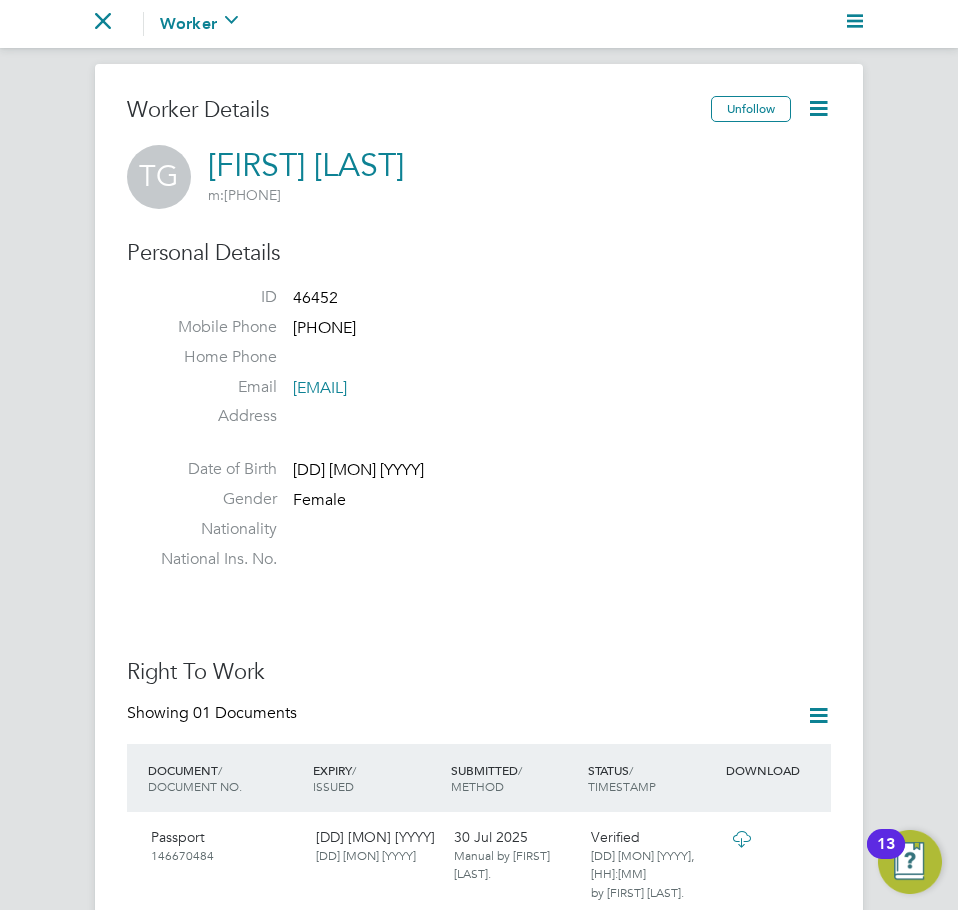 click 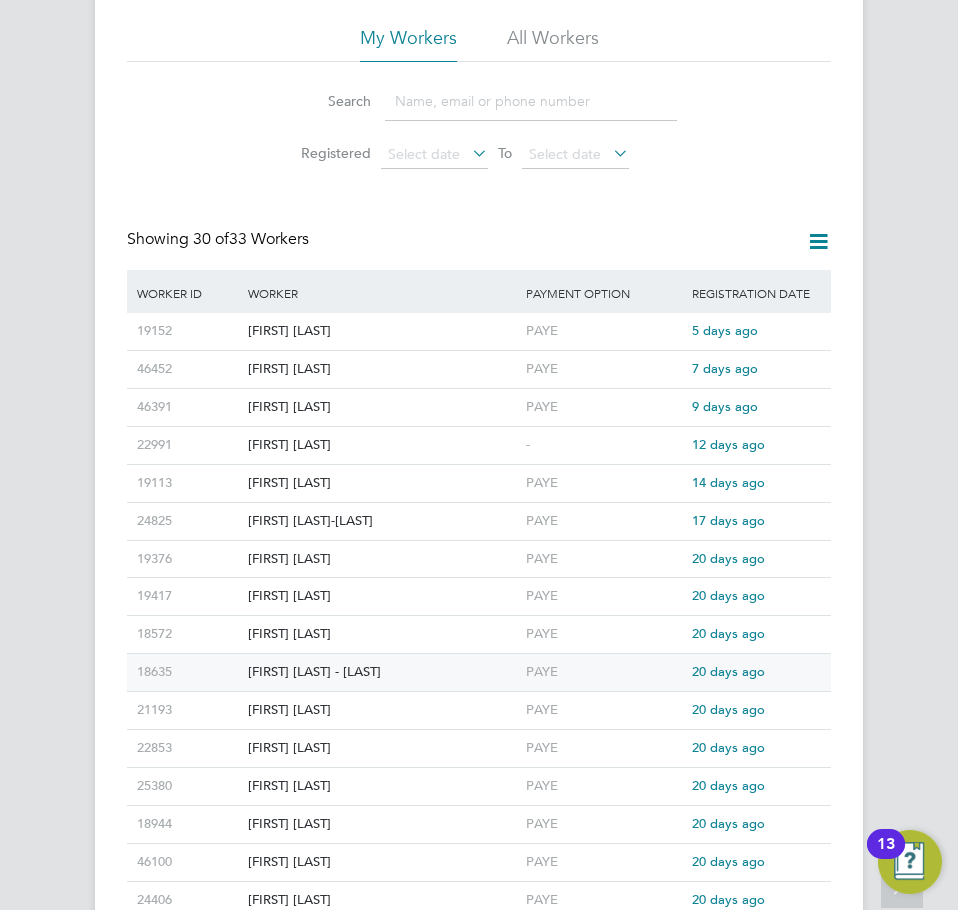scroll, scrollTop: 0, scrollLeft: 0, axis: both 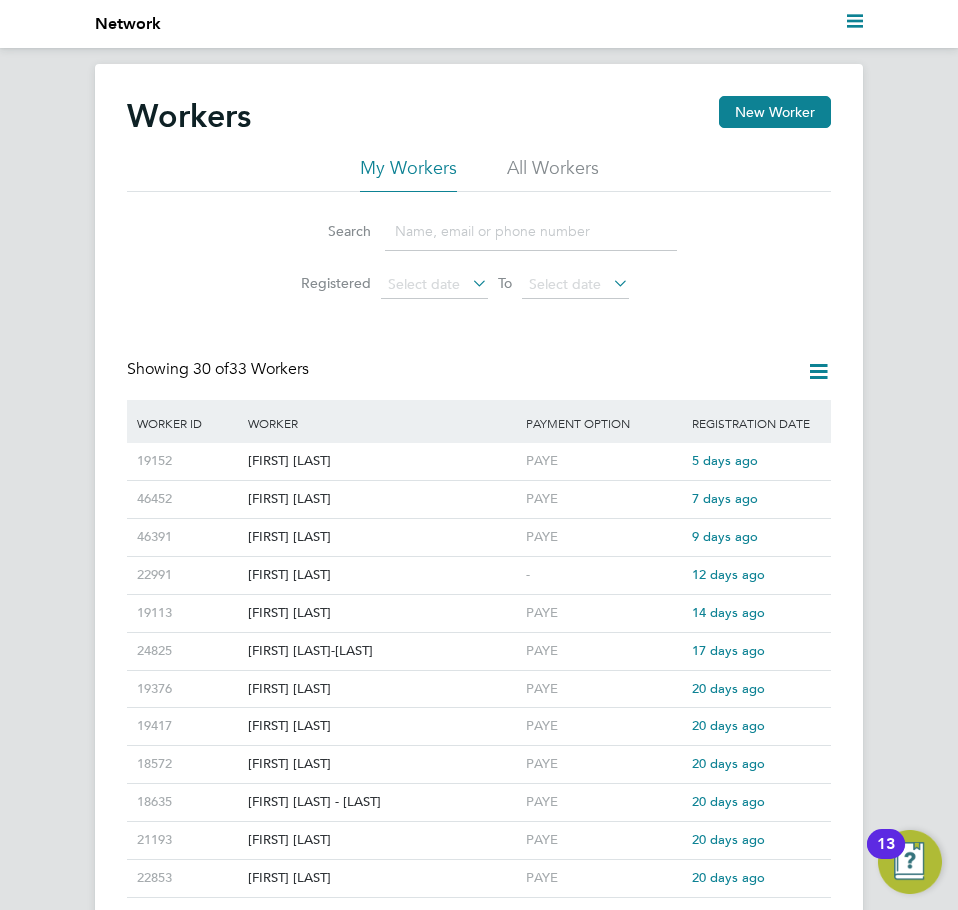 click 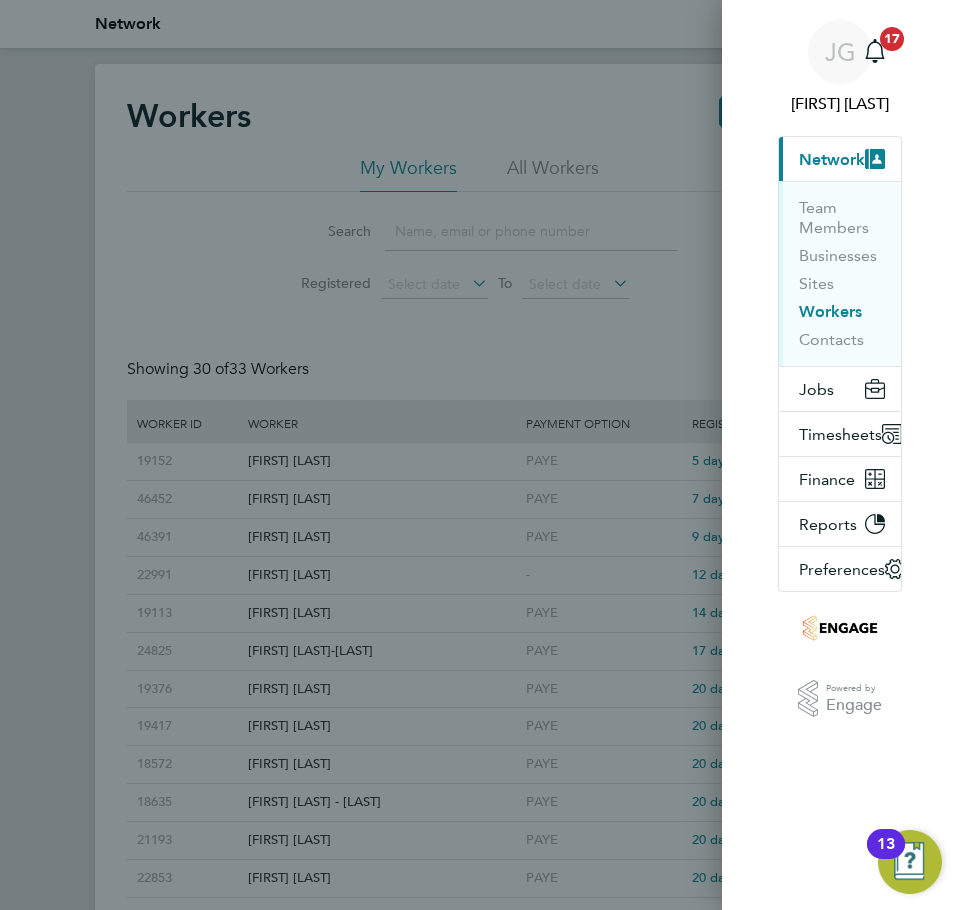 drag, startPoint x: 470, startPoint y: 337, endPoint x: 527, endPoint y: 325, distance: 58.249462 